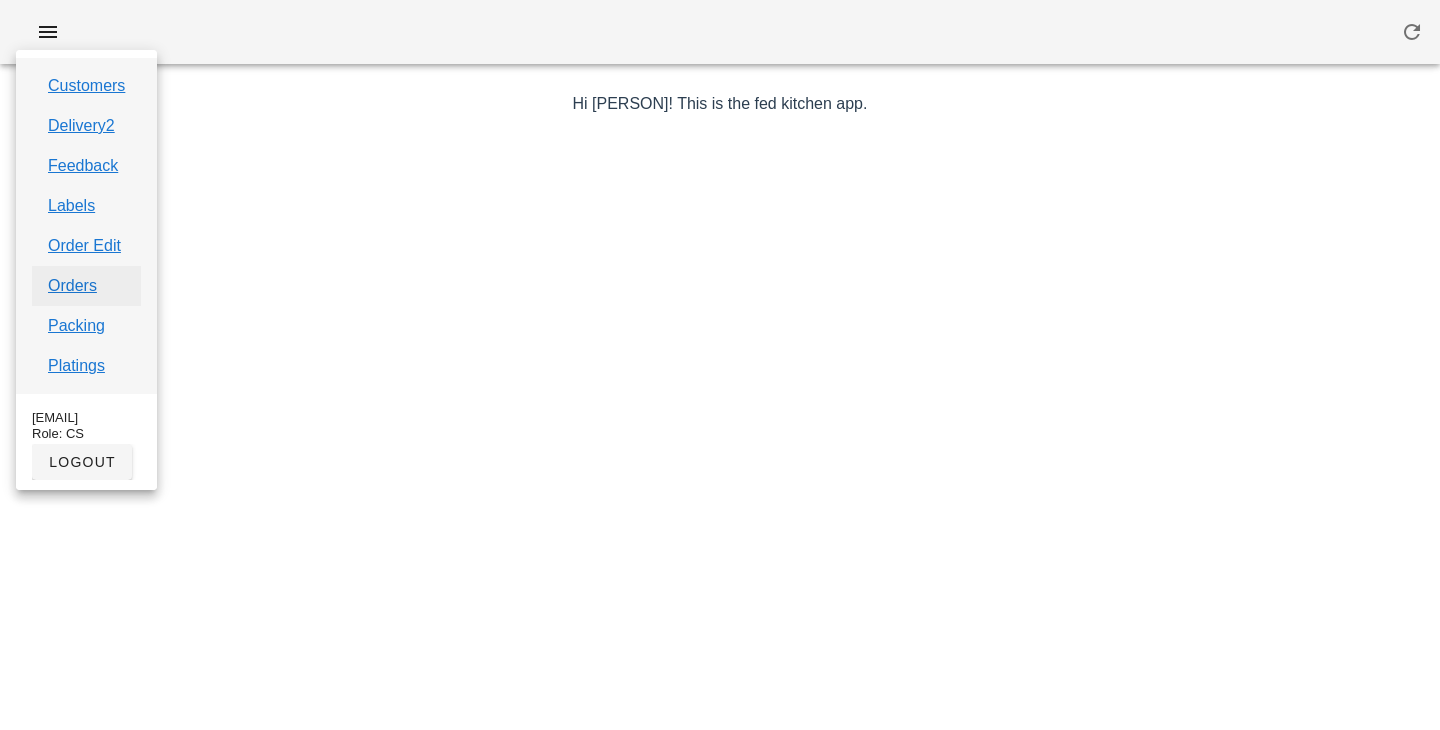 scroll, scrollTop: 0, scrollLeft: 0, axis: both 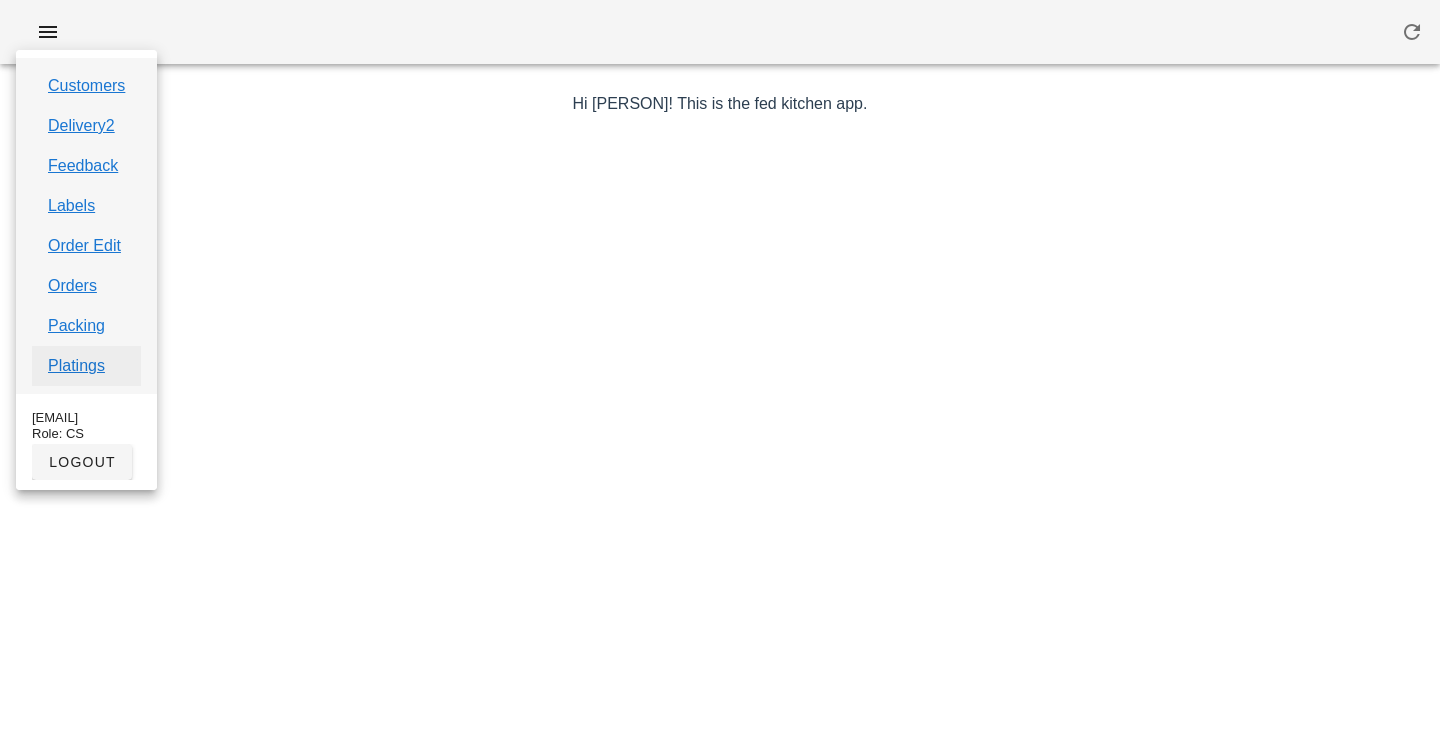 click on "Platings" at bounding box center (76, 366) 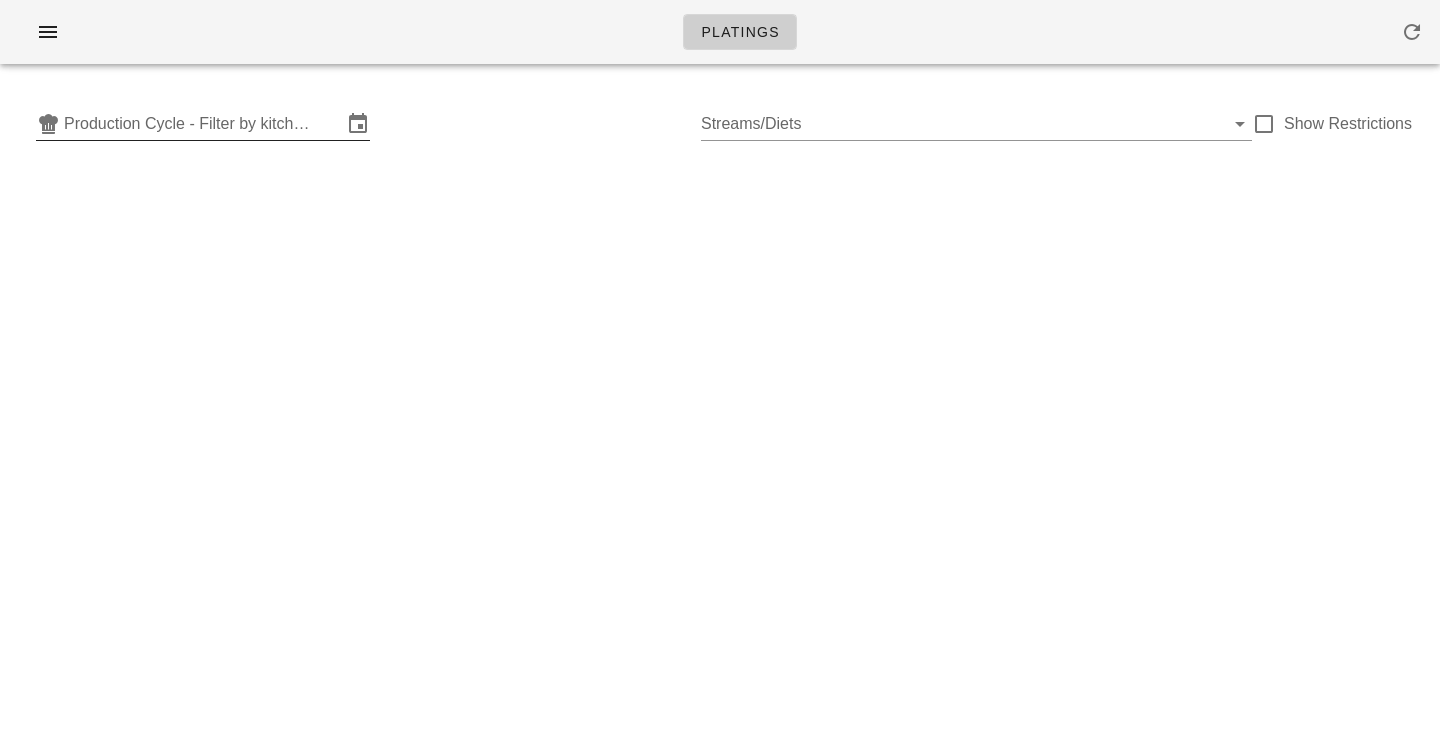 click on "Production Cycle - Filter by kitchen production schedules" at bounding box center (203, 124) 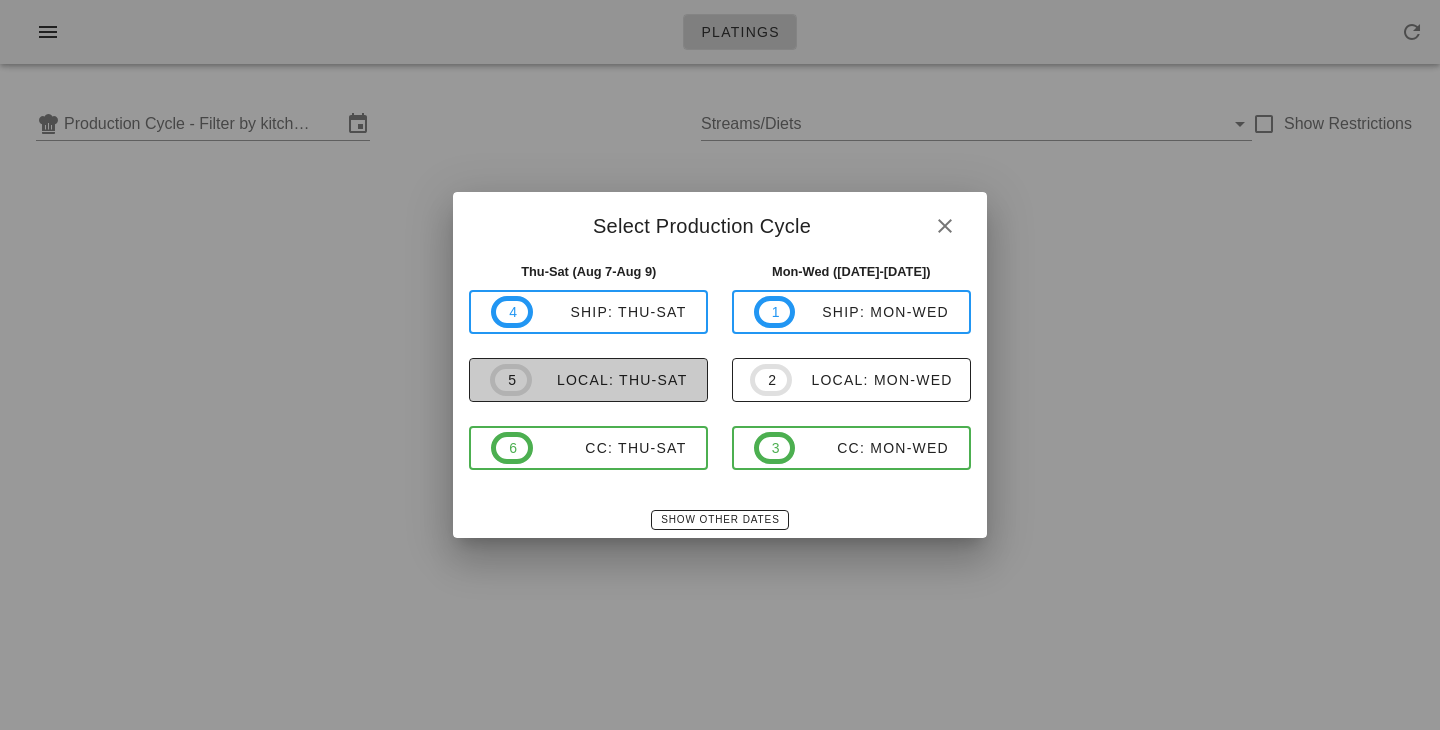 click on "local: Thu-Sat" at bounding box center [610, 380] 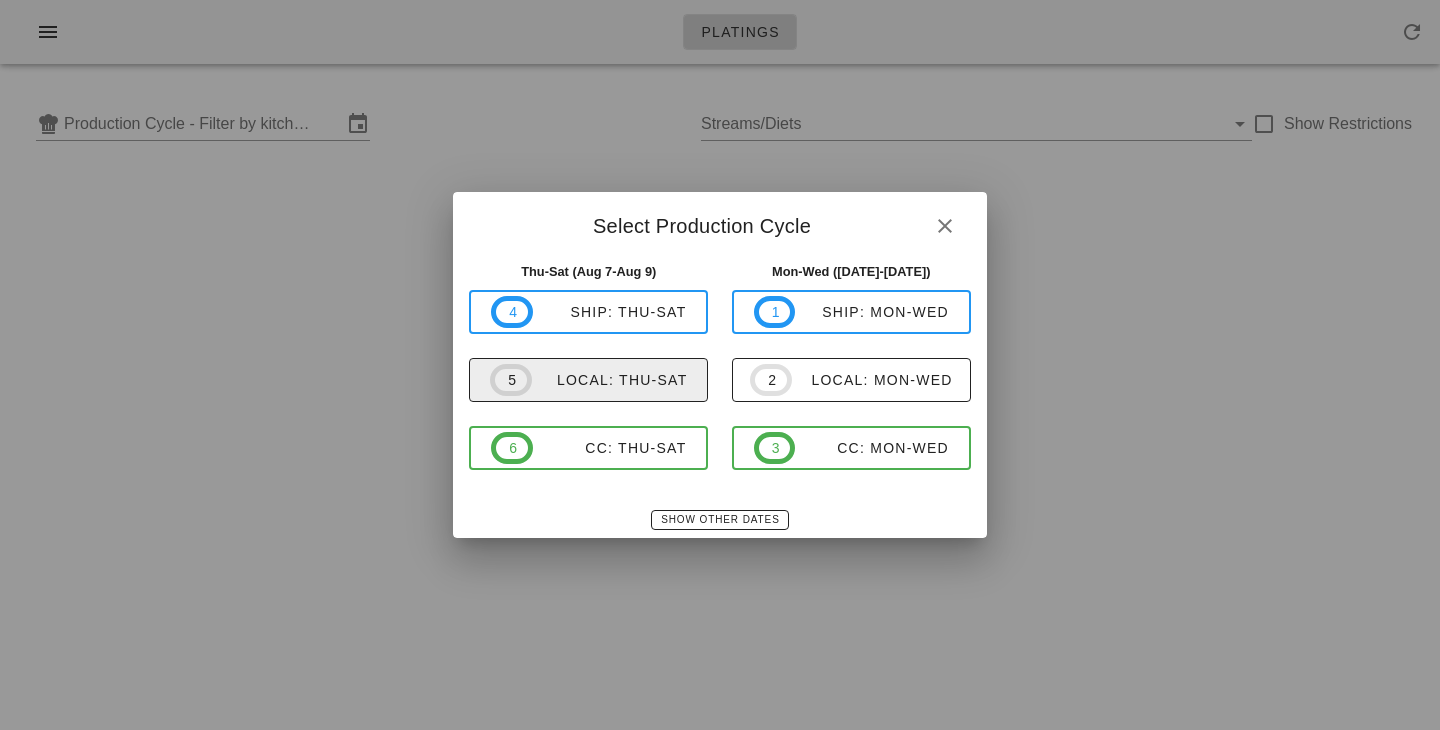 type on "local: Thu-Sat (Aug 7-Aug 9)" 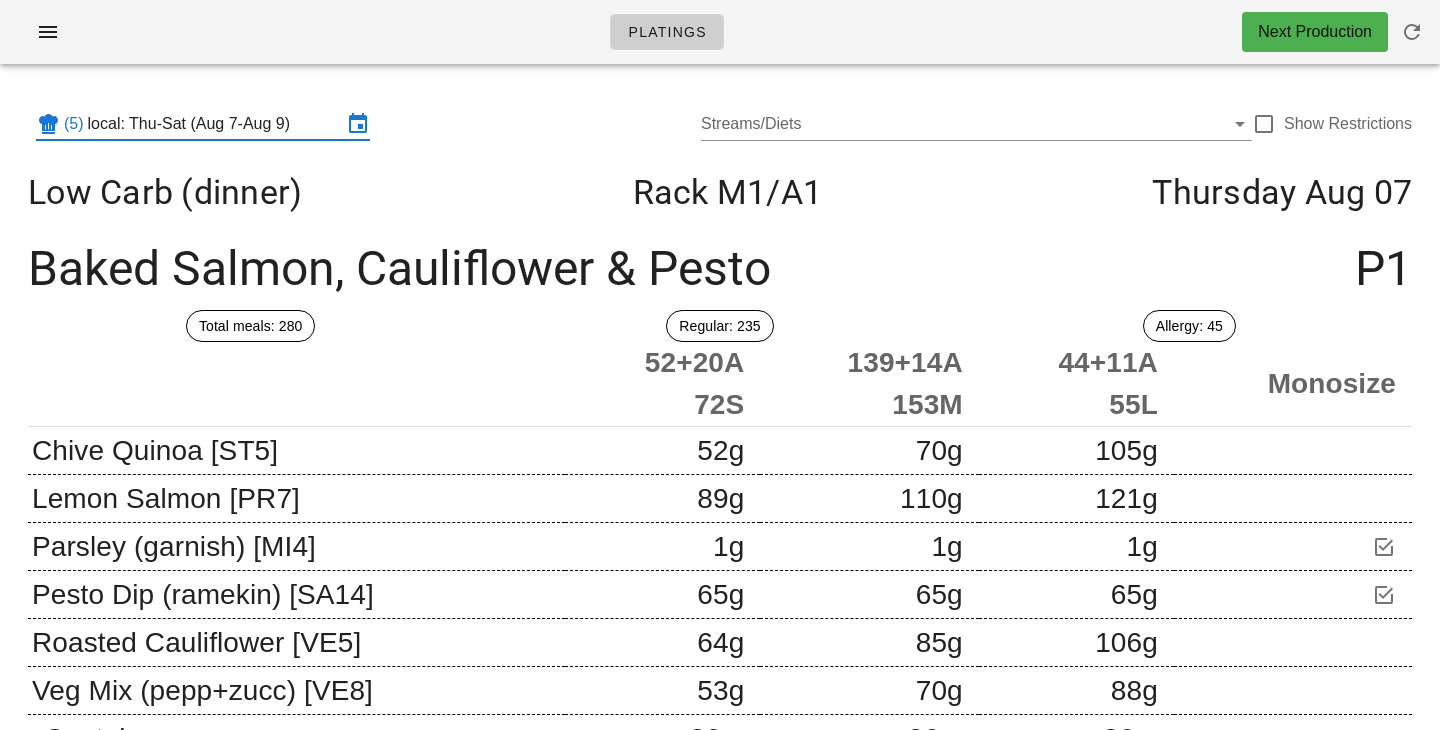 click on "(5) local: [DATE]-[DATE] Streams/Diets Show Restrictions" at bounding box center [720, 124] 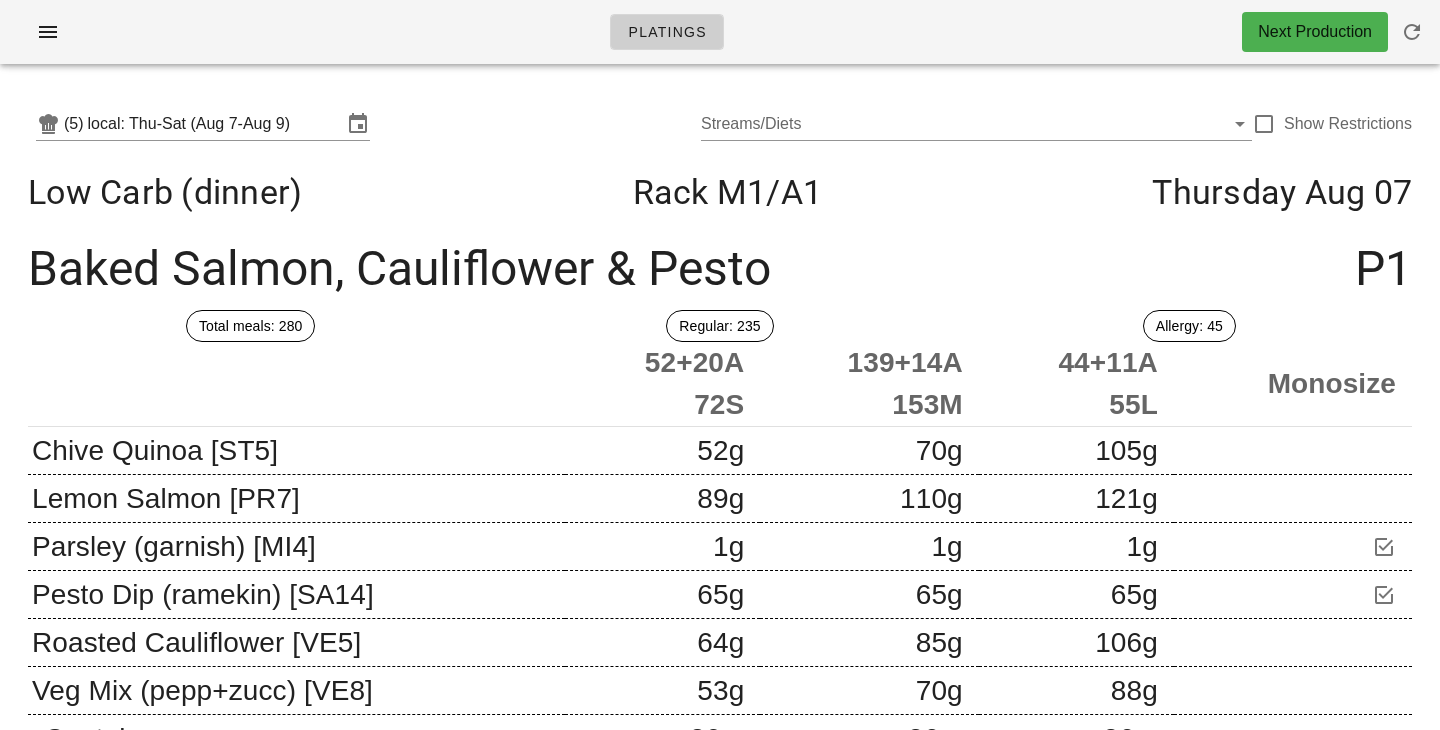 drag, startPoint x: 1262, startPoint y: 126, endPoint x: 642, endPoint y: 69, distance: 622.6146 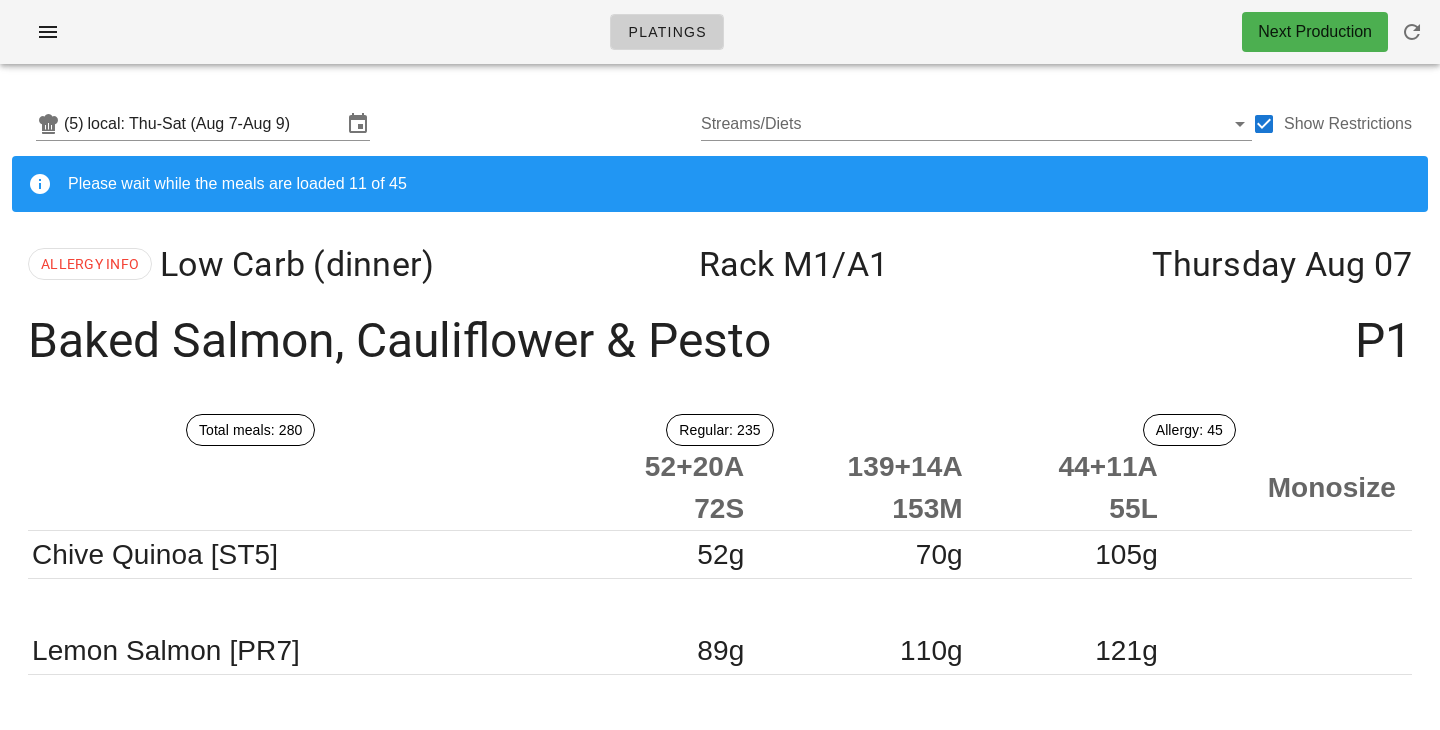 click on "(5) local: [DATE]-[DATE] Streams/Diets Show Restrictions  Please wait while the meals are loaded 11 of 45  ALLERGY INFO  Low Carb (dinner)   Rack M1 /A1  Thursday Aug 07   Baked Salmon, Cauliflower & Pesto  P1  Total meals: 280   Regular: 235   Allergy: 45   52+20A   72S   139+14A   153M   44+11A   55L   Monosize  Chive Quinoa [ST5]  52g  52g  70g  105g  105g  Lemon Salmon [PR7]  89g  89g  110g  121g  121g  Parsley (garnish) [MI4]  1g  1g  1g  1g  1g  Pesto Dip (ramekin) [SA14]  65g  65g  65g  65g  65g  Roasted Cauliflower [VE5]  64g  64g  85g  106g  106g  Veg Mix (pepp+zucc) [VE8]  53g  53g  70g  88g  88g  Container 26 g  26 g 26 g  Total Weight 349 g   427 g  511 g  ALLERGY INFO  Diabetes (dinner)   Rack M1 /A1  Thursday Aug 07   Baked Salmon, Cauliflower & Pesto  P1  Total meals: 27   Regular: 25   Allergy: 2   9+1A   10S   16+1A   17M   Monosize  Chive Quinoa [ST5]  52g  52g  70g  Lemon Salmon [PR7]  89g  89g  110g  Parsley (garnish) [MI4]  1g  1g  1g  Pesto Dip (ramekin) [SA14]  65g  65g  65g  P1" at bounding box center [720, 3270] 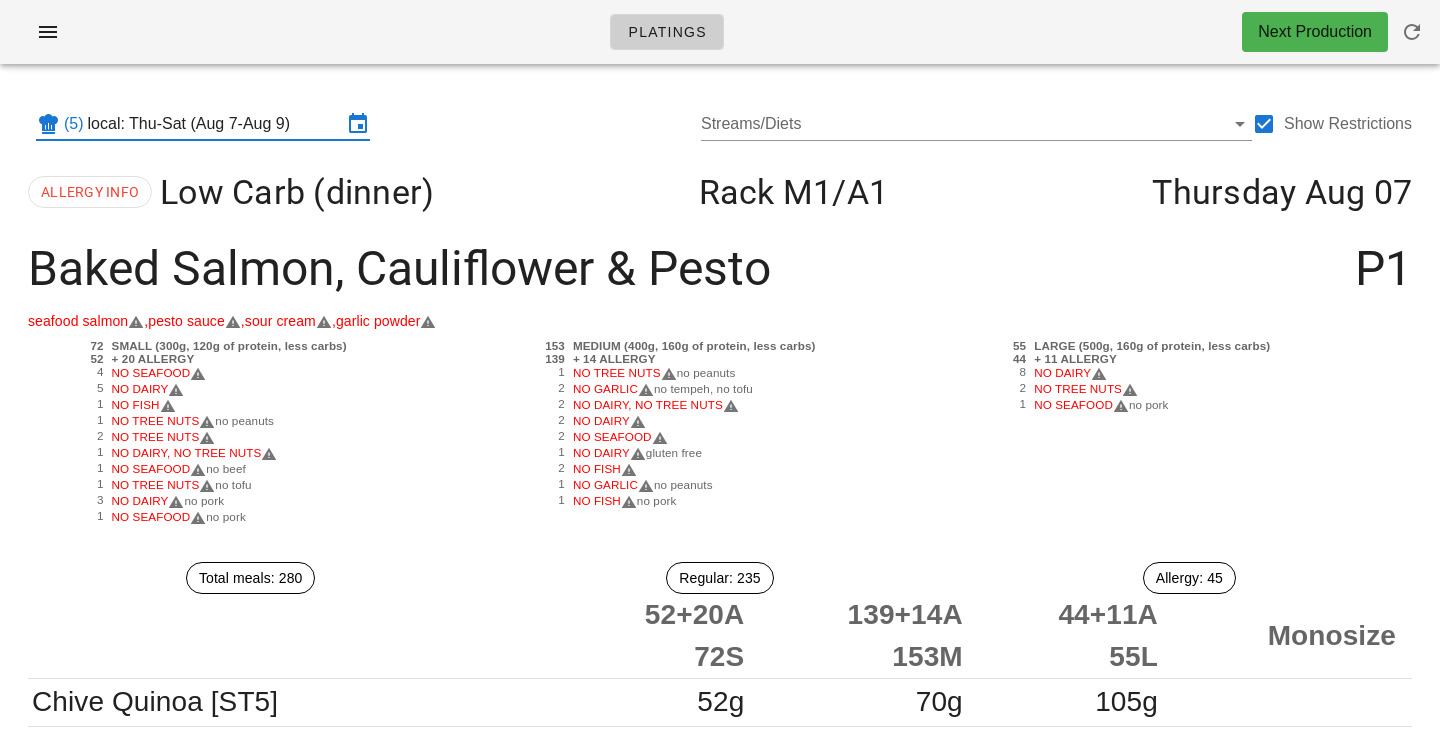 click on "local: Thu-Sat (Aug 7-Aug 9)" at bounding box center [215, 124] 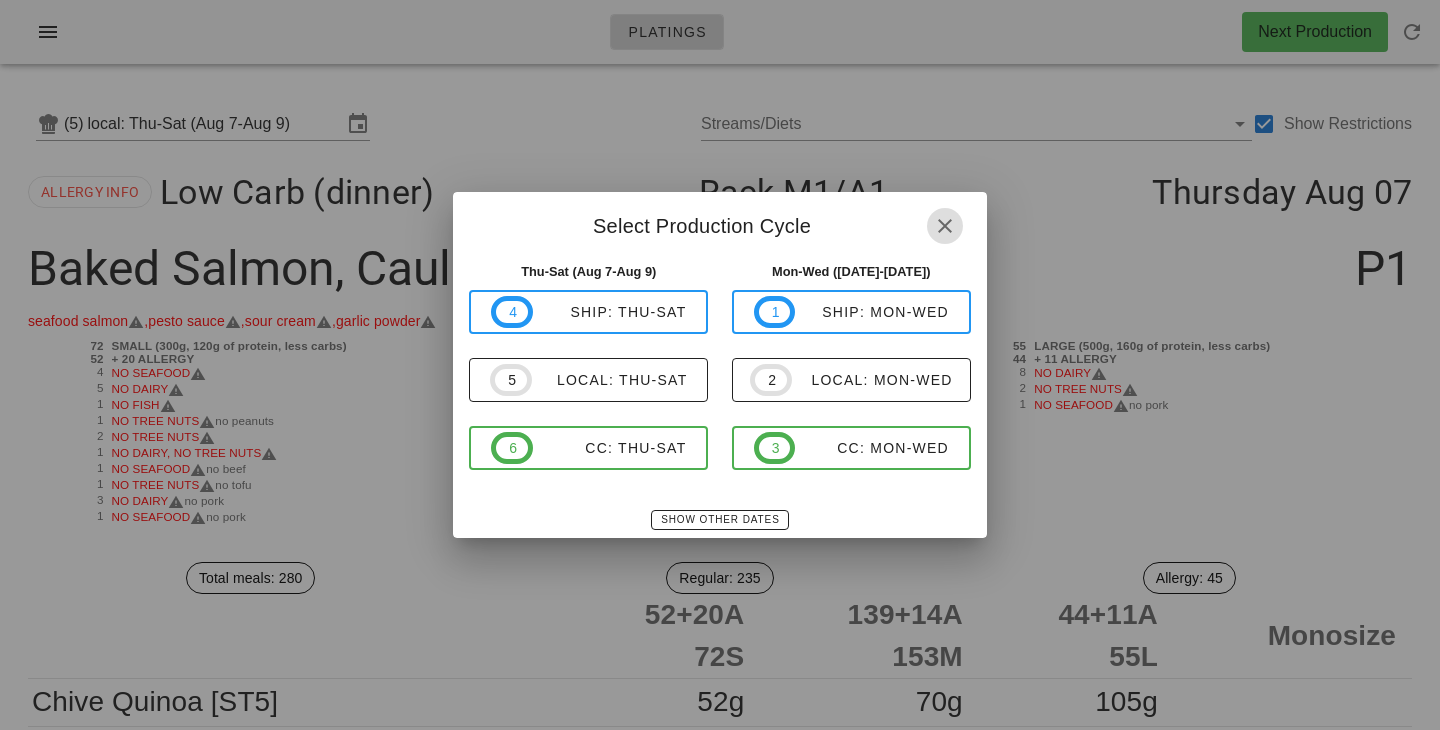 click at bounding box center [945, 226] 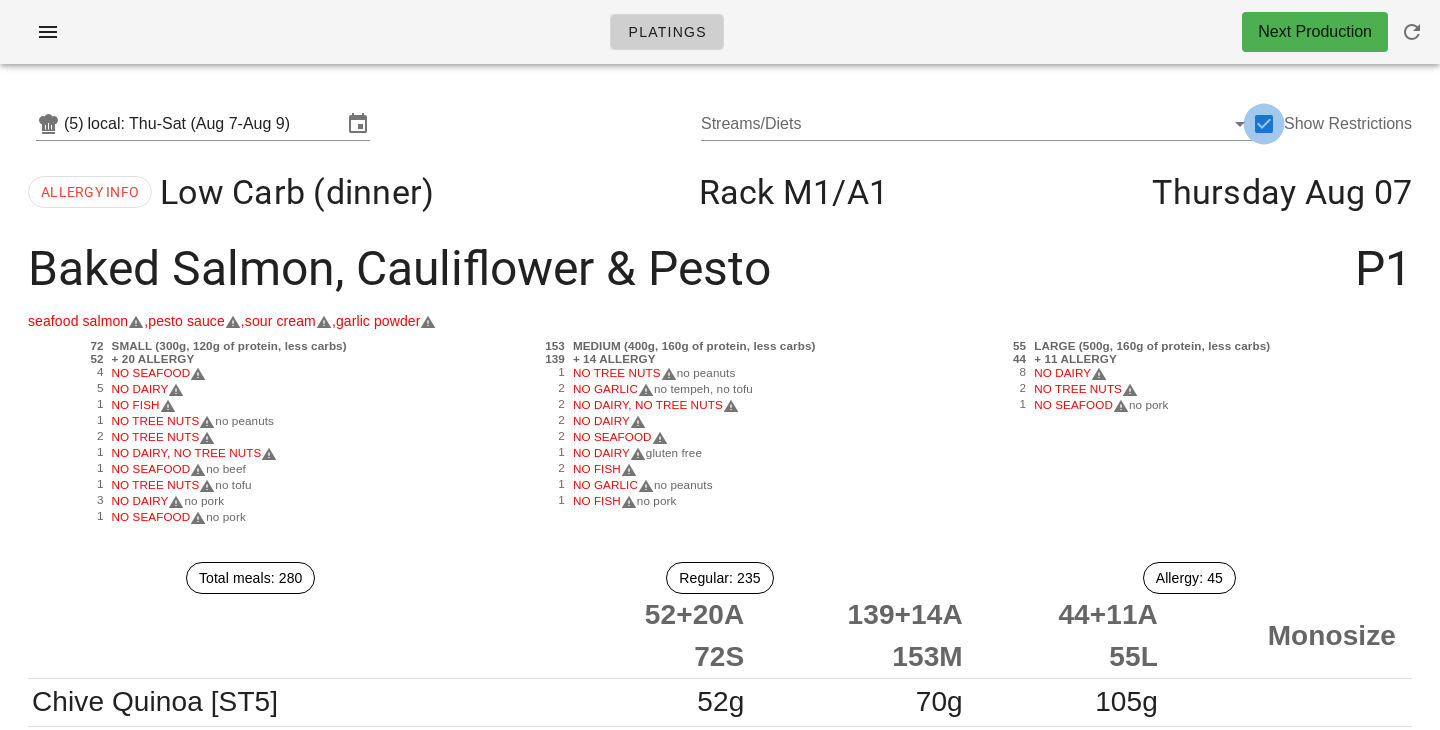 click at bounding box center (1264, 124) 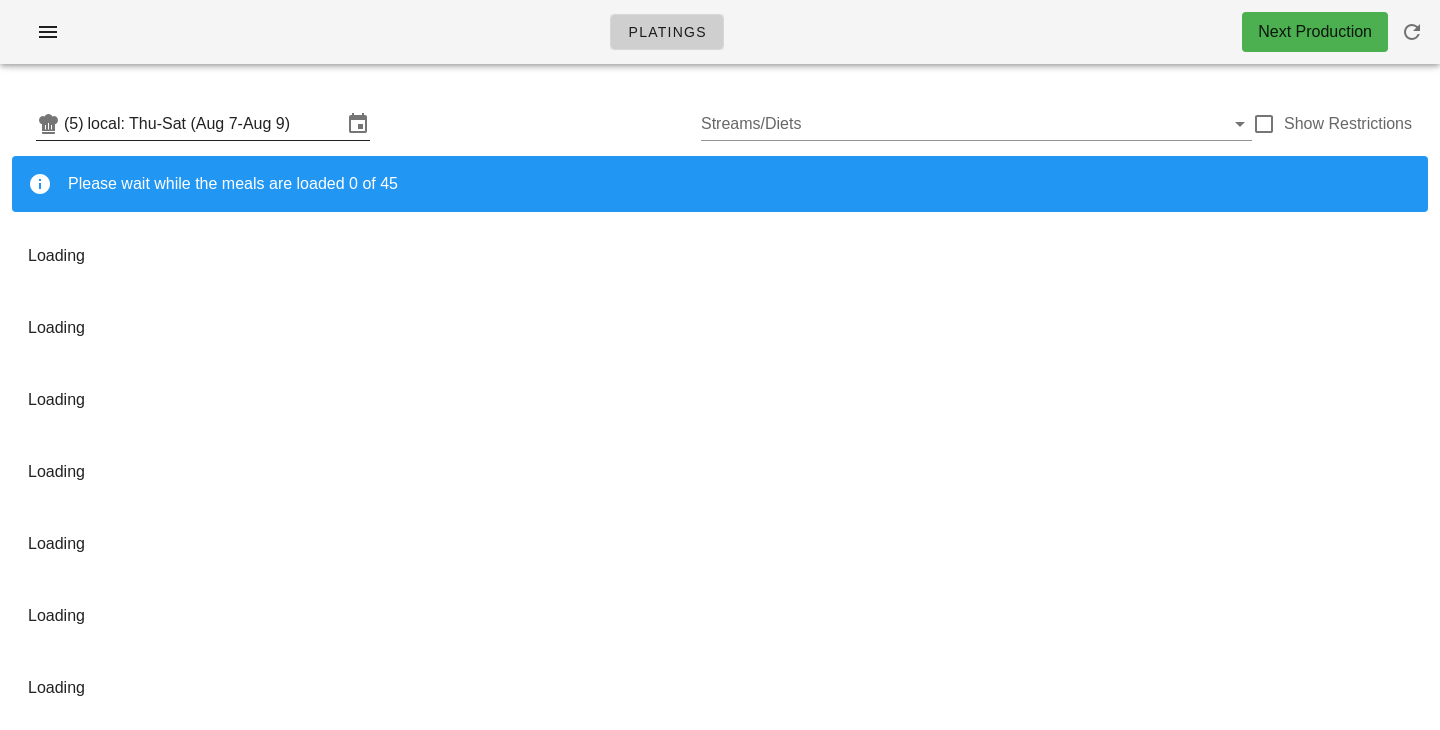 checkbox on "false" 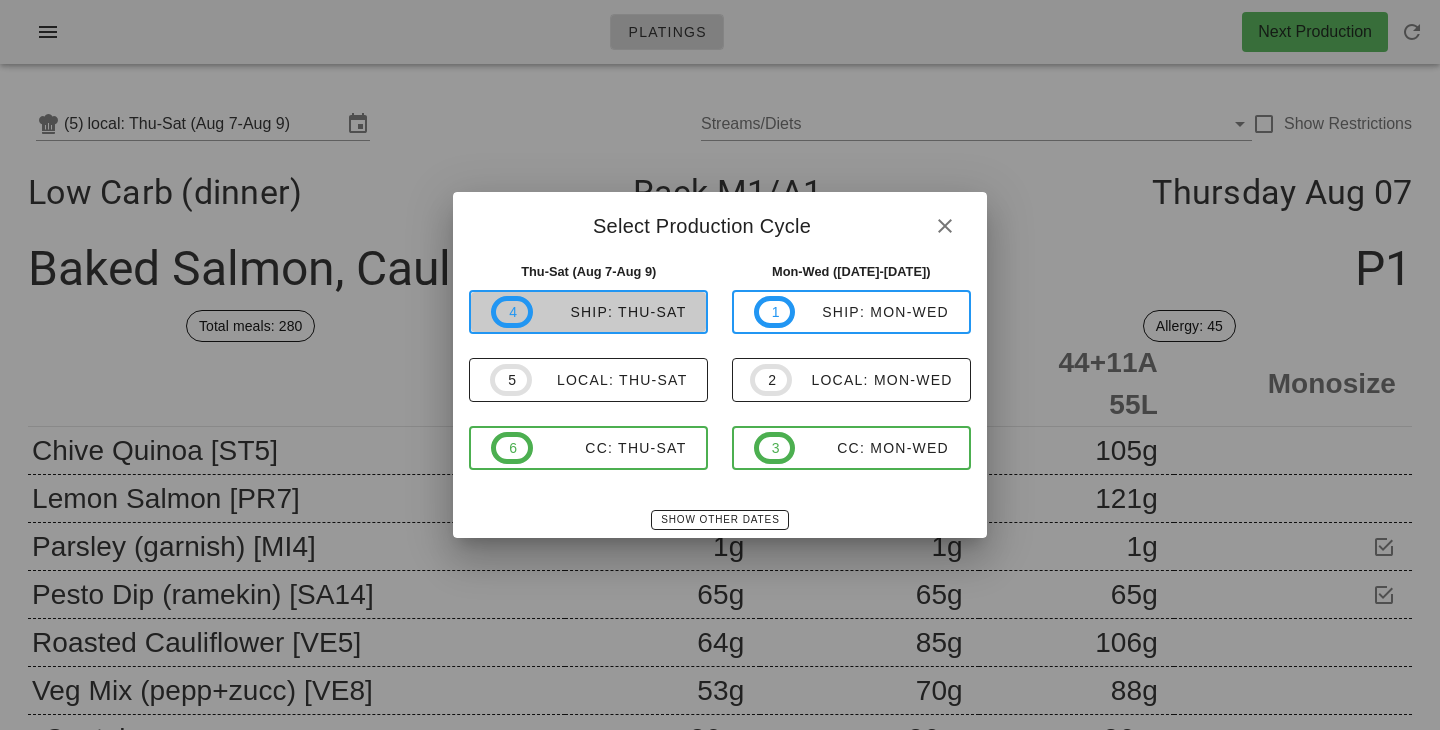 click on "ship: Thu-Sat" at bounding box center (610, 312) 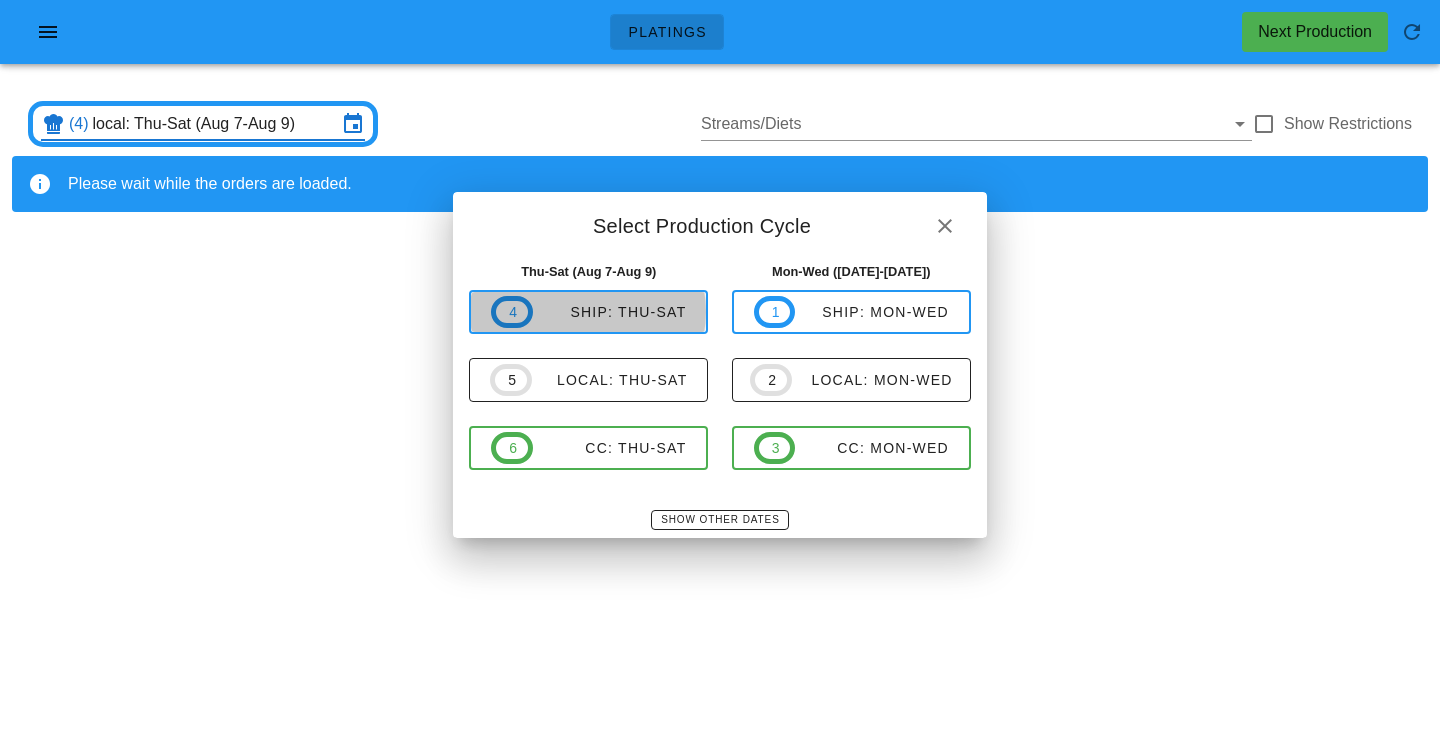 type on "ship: Thu-Sat (Aug 7-Aug 9)" 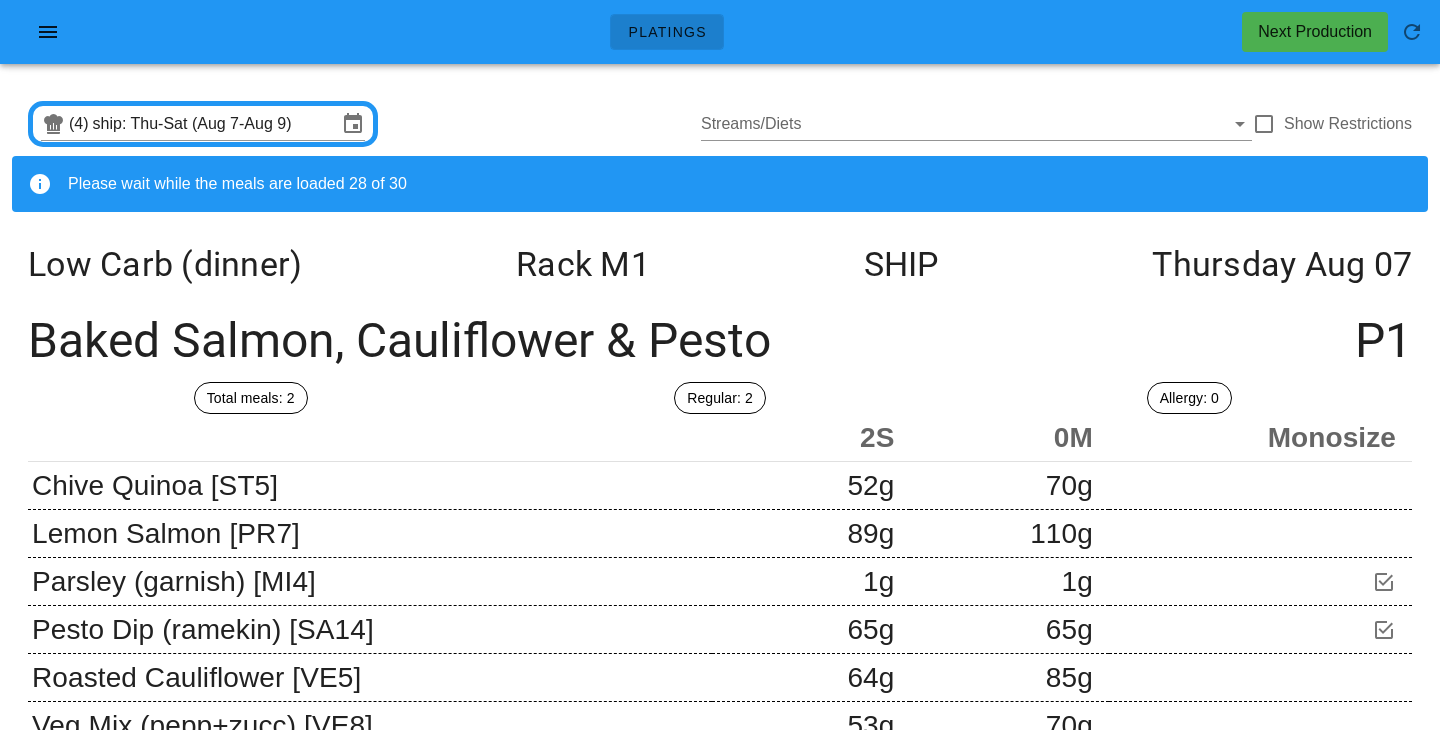 click on "Platings Next Production" at bounding box center (720, 40) 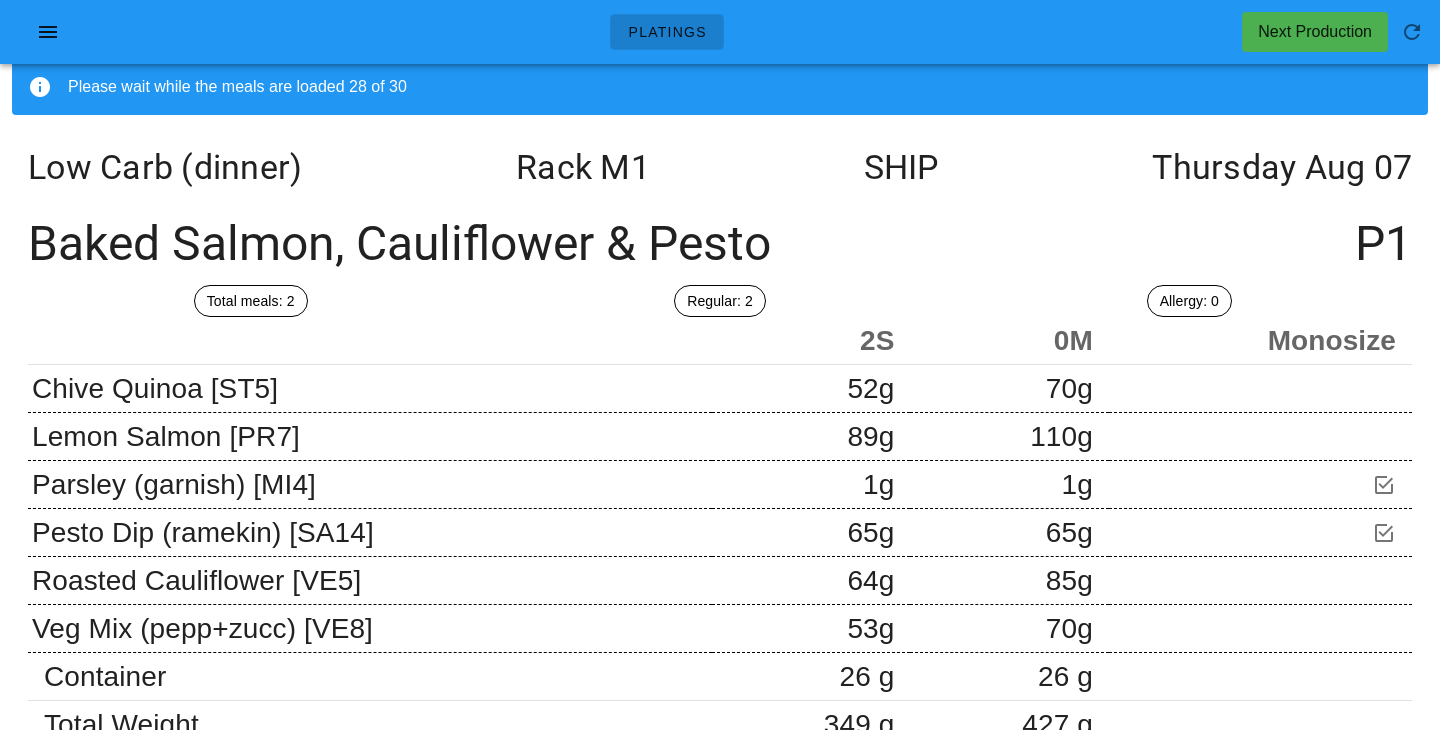 scroll, scrollTop: 0, scrollLeft: 0, axis: both 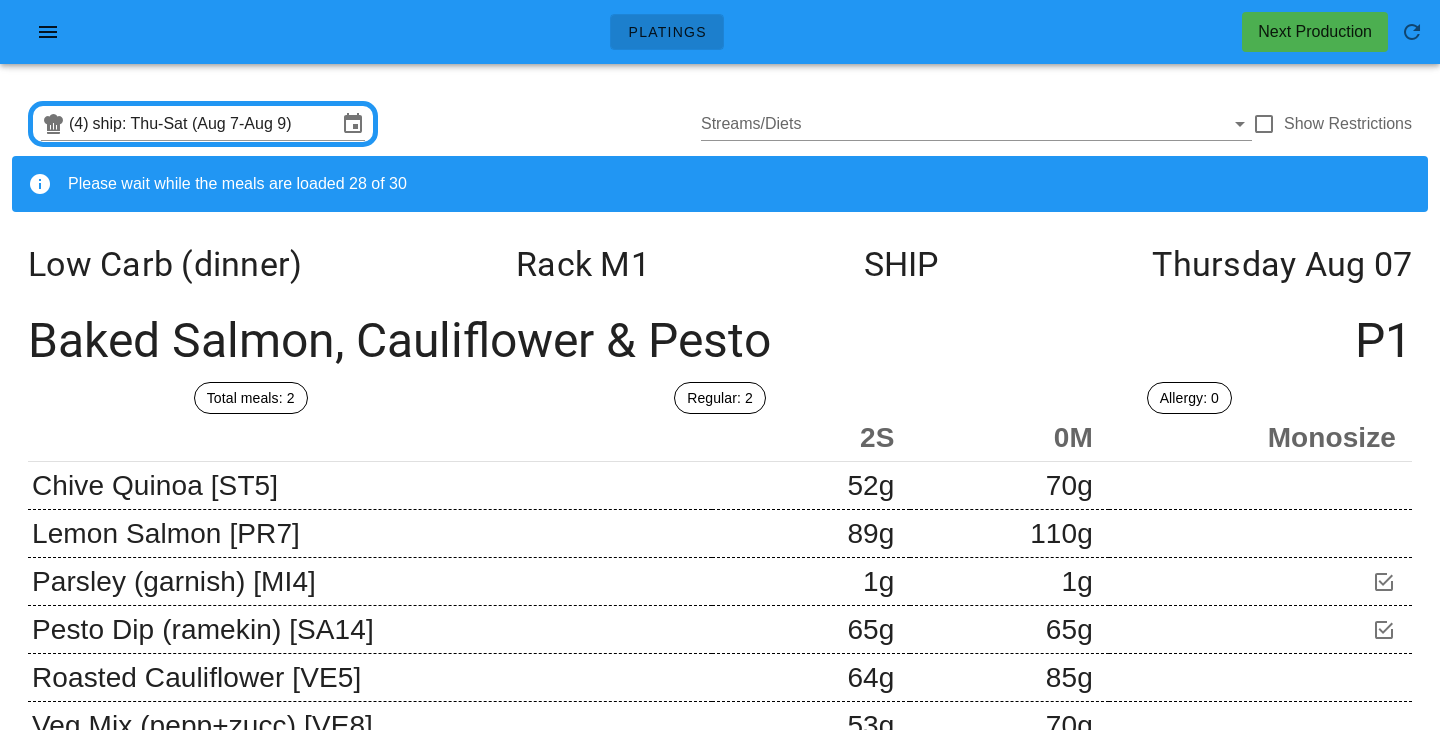 click on "(4) ship: [DATE]-[DATE] Streams/Diets Show Restrictions" at bounding box center [720, 124] 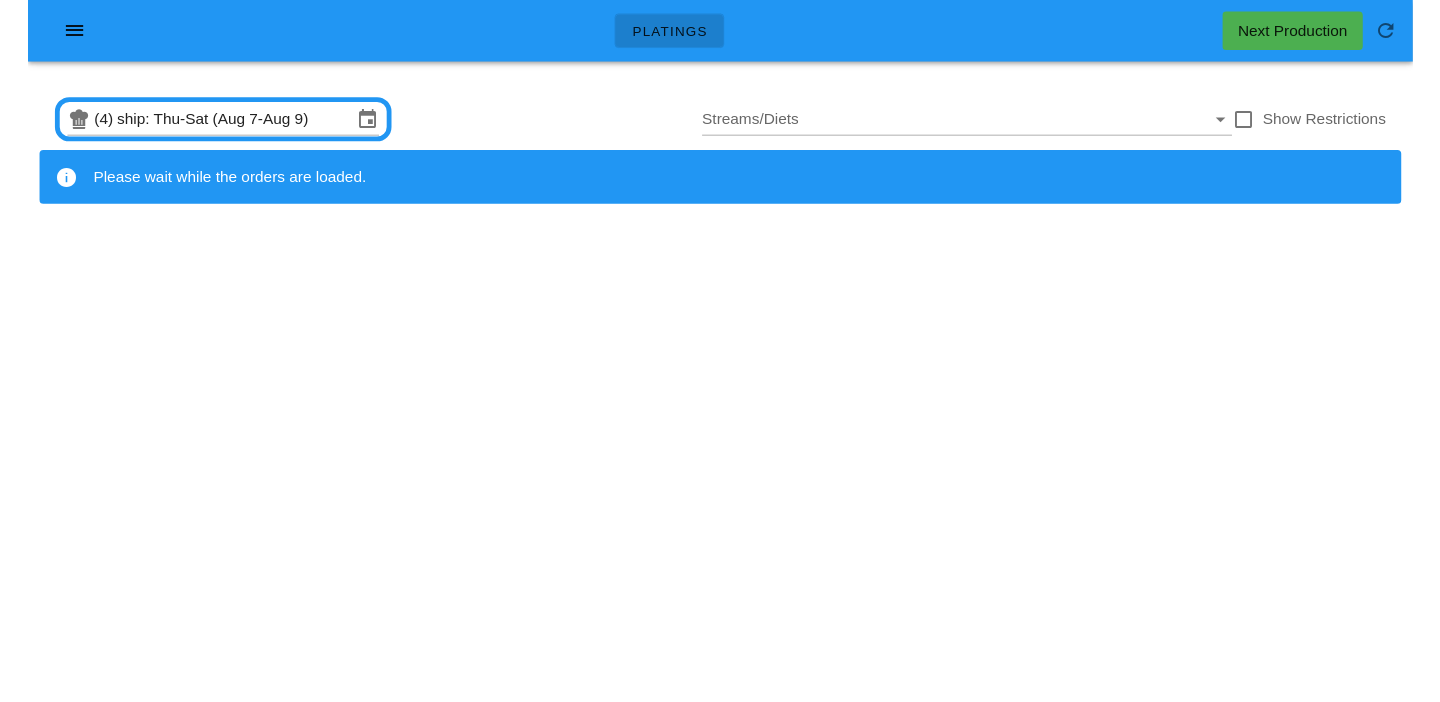 scroll, scrollTop: 0, scrollLeft: 0, axis: both 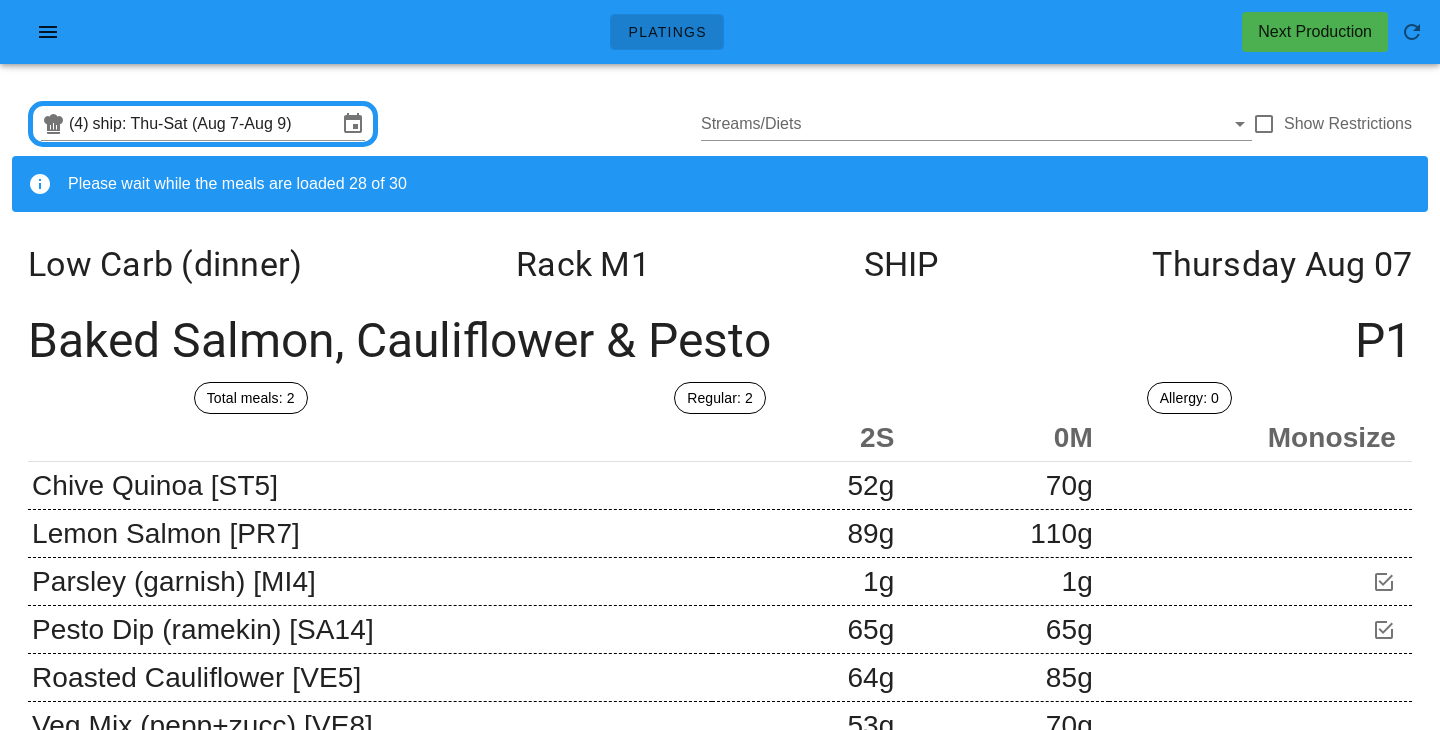 click on "(4) ship: Thu-Sat (Aug 7-Aug 9) Streams/Diets Show Restrictions" at bounding box center [720, 124] 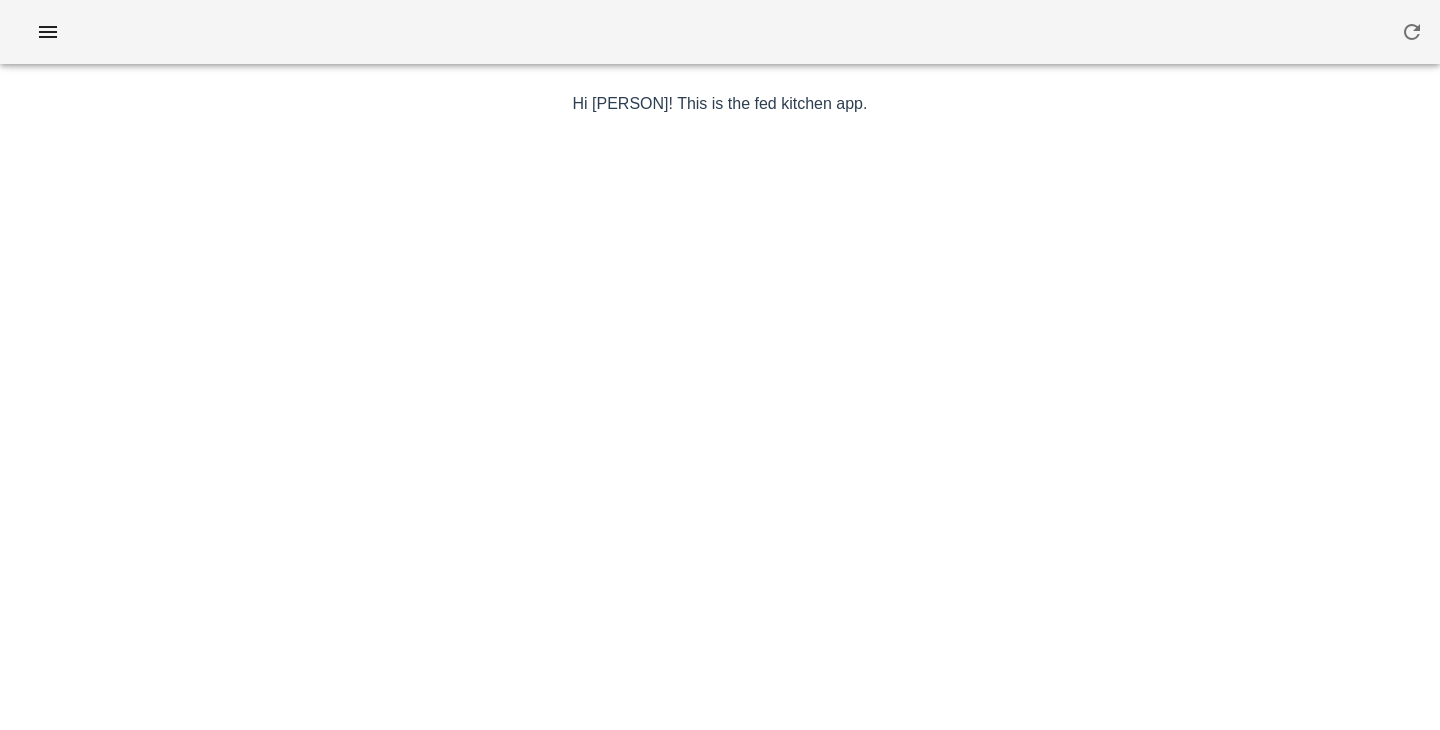 scroll, scrollTop: 0, scrollLeft: 0, axis: both 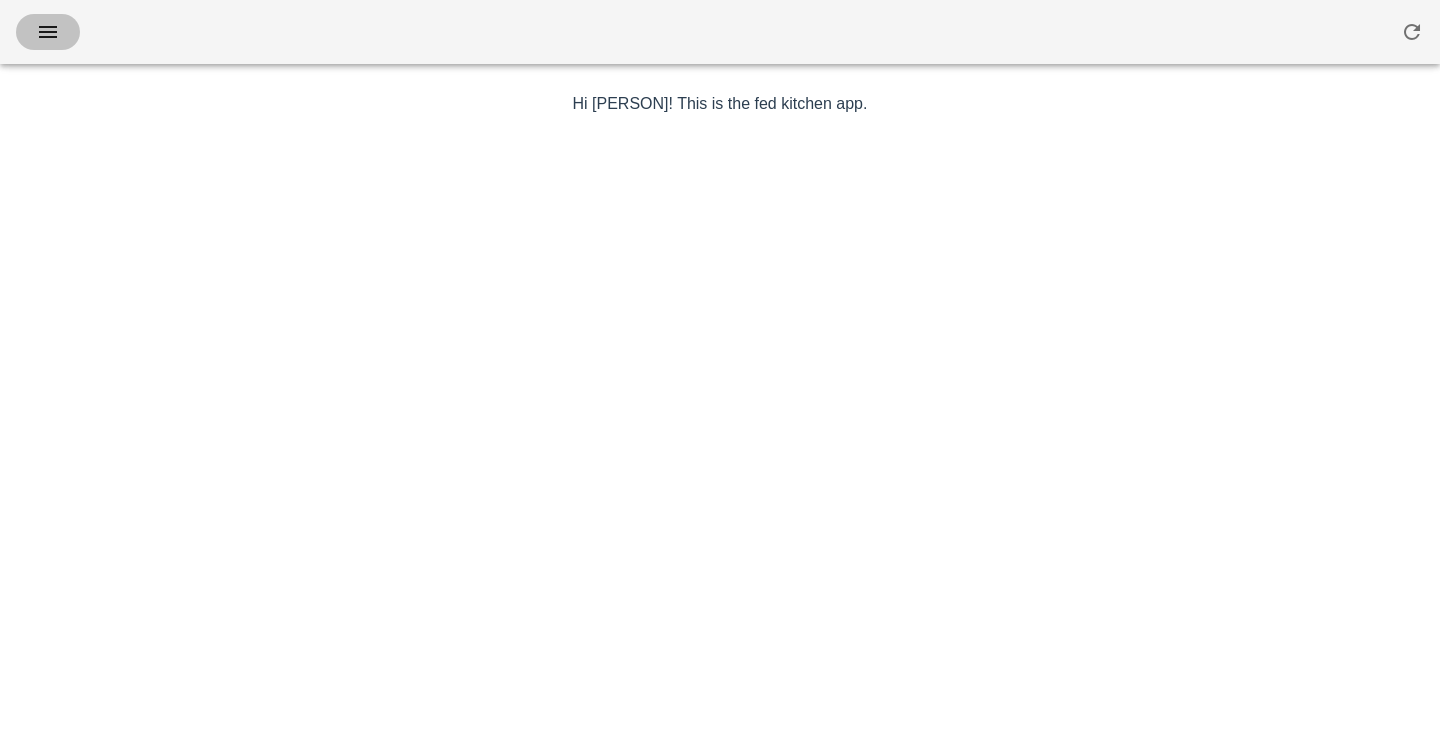 click at bounding box center [48, 32] 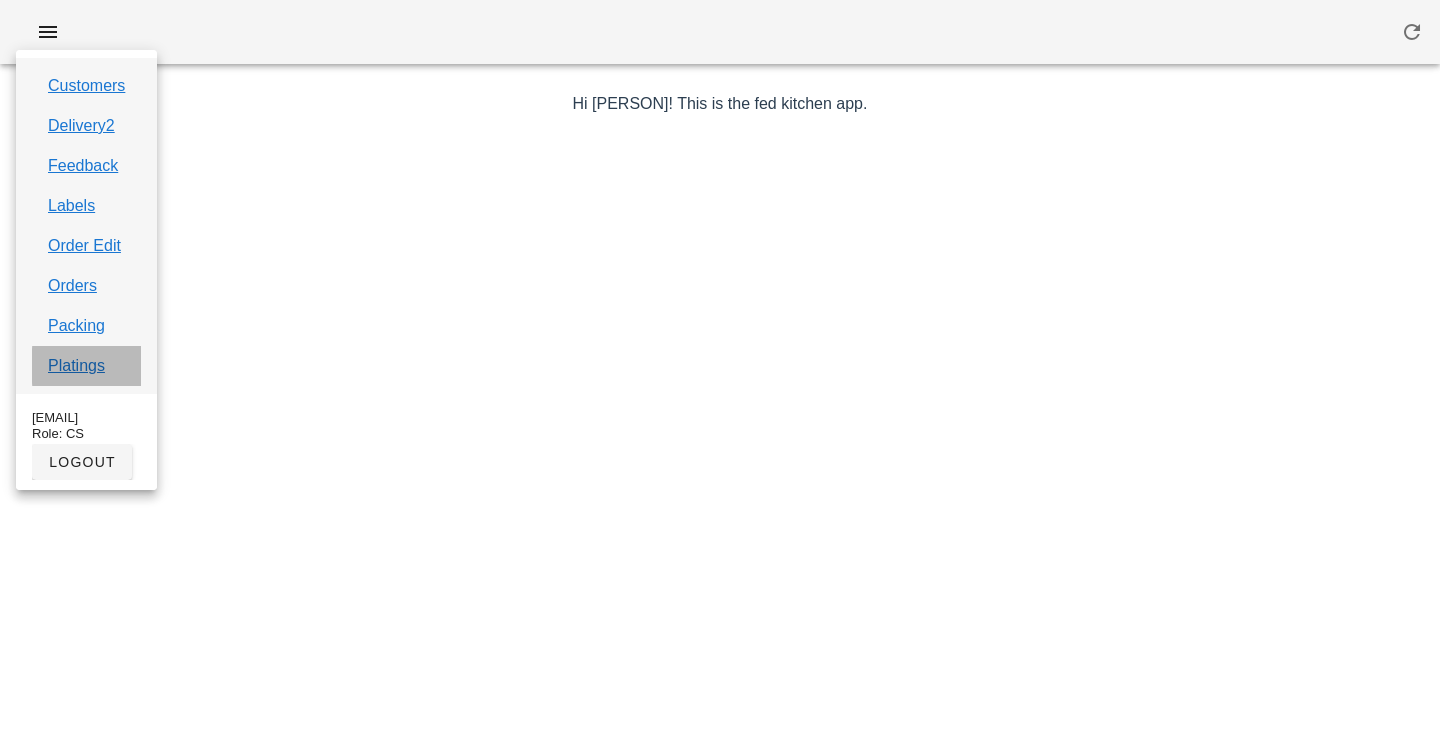 click on "Platings" at bounding box center [76, 366] 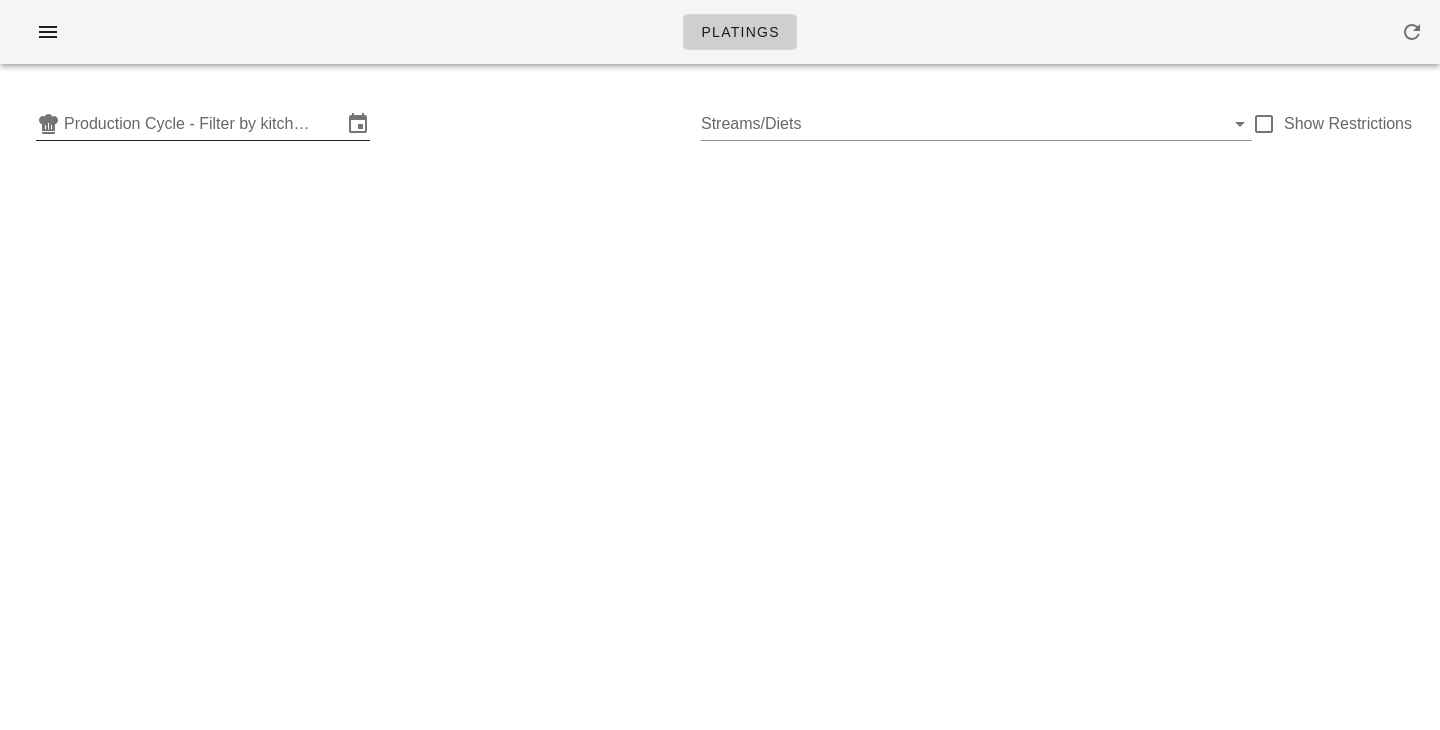 click on "Production Cycle - Filter by kitchen production schedules" at bounding box center [203, 124] 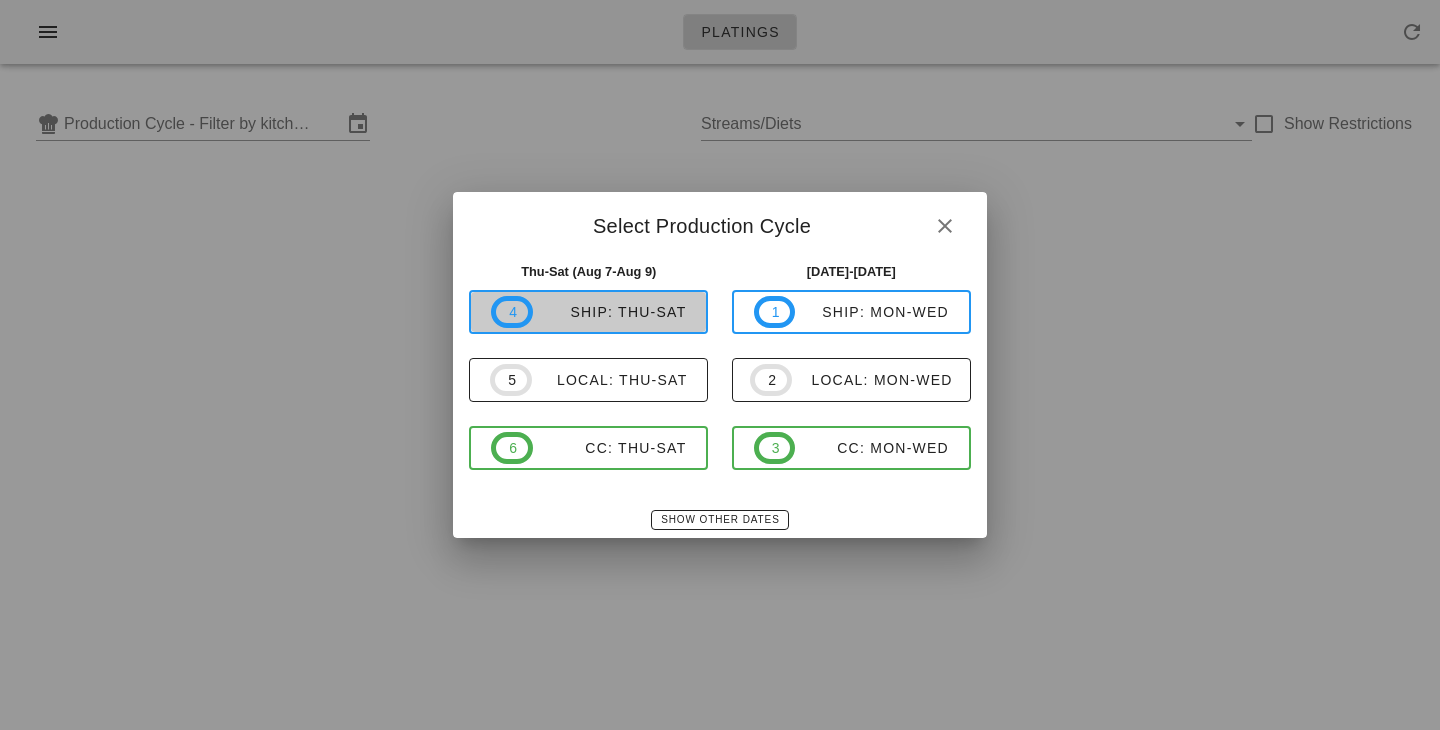 click on "ship: Thu-Sat" at bounding box center [610, 312] 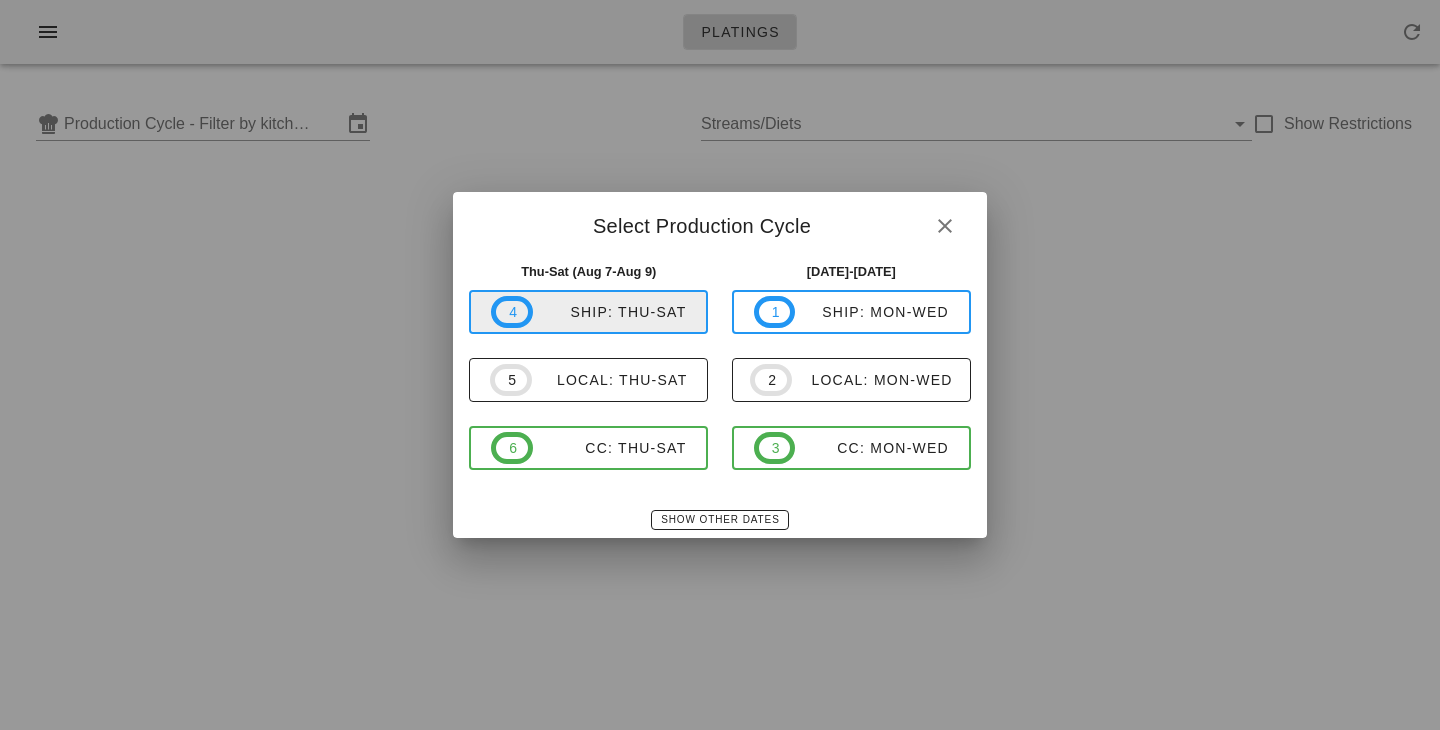 type on "ship: Thu-Sat (Aug 7-Aug 9)" 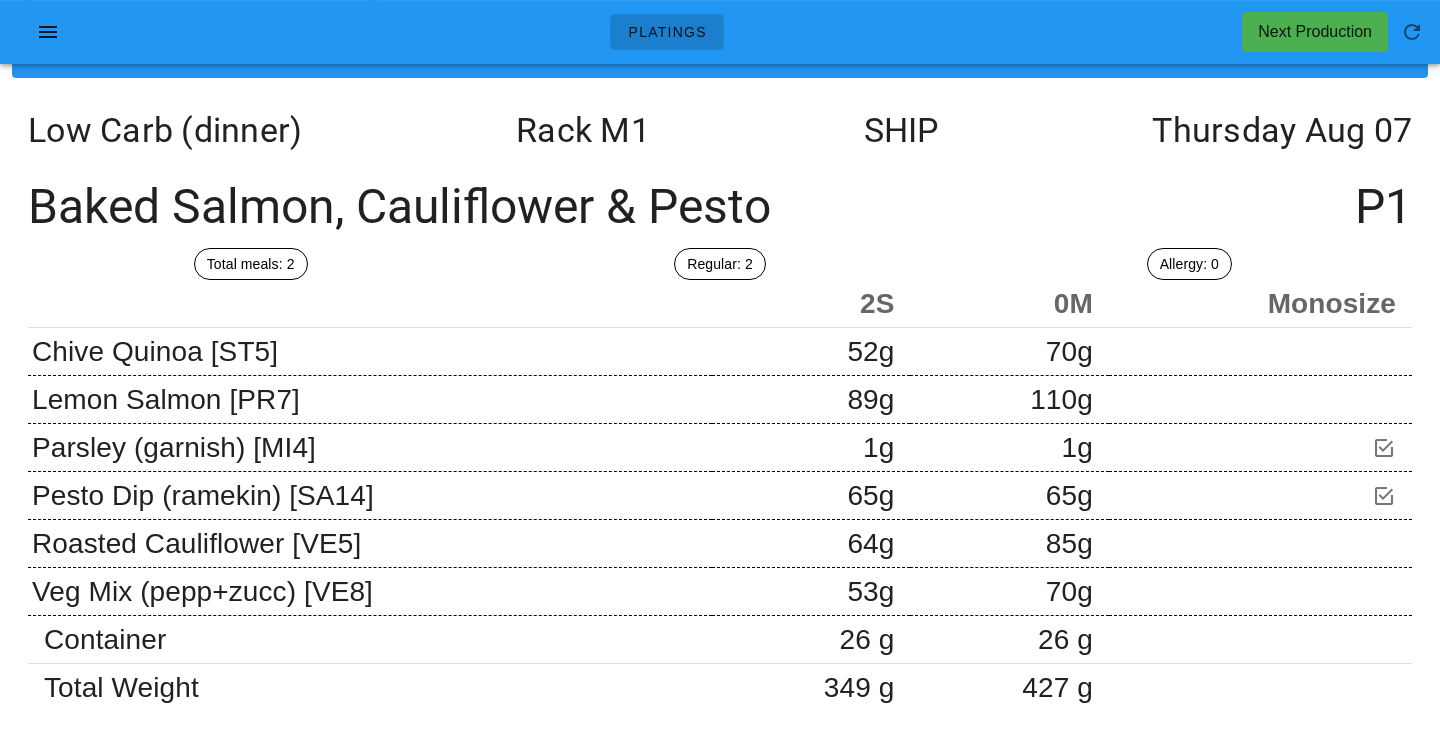 scroll, scrollTop: 0, scrollLeft: 0, axis: both 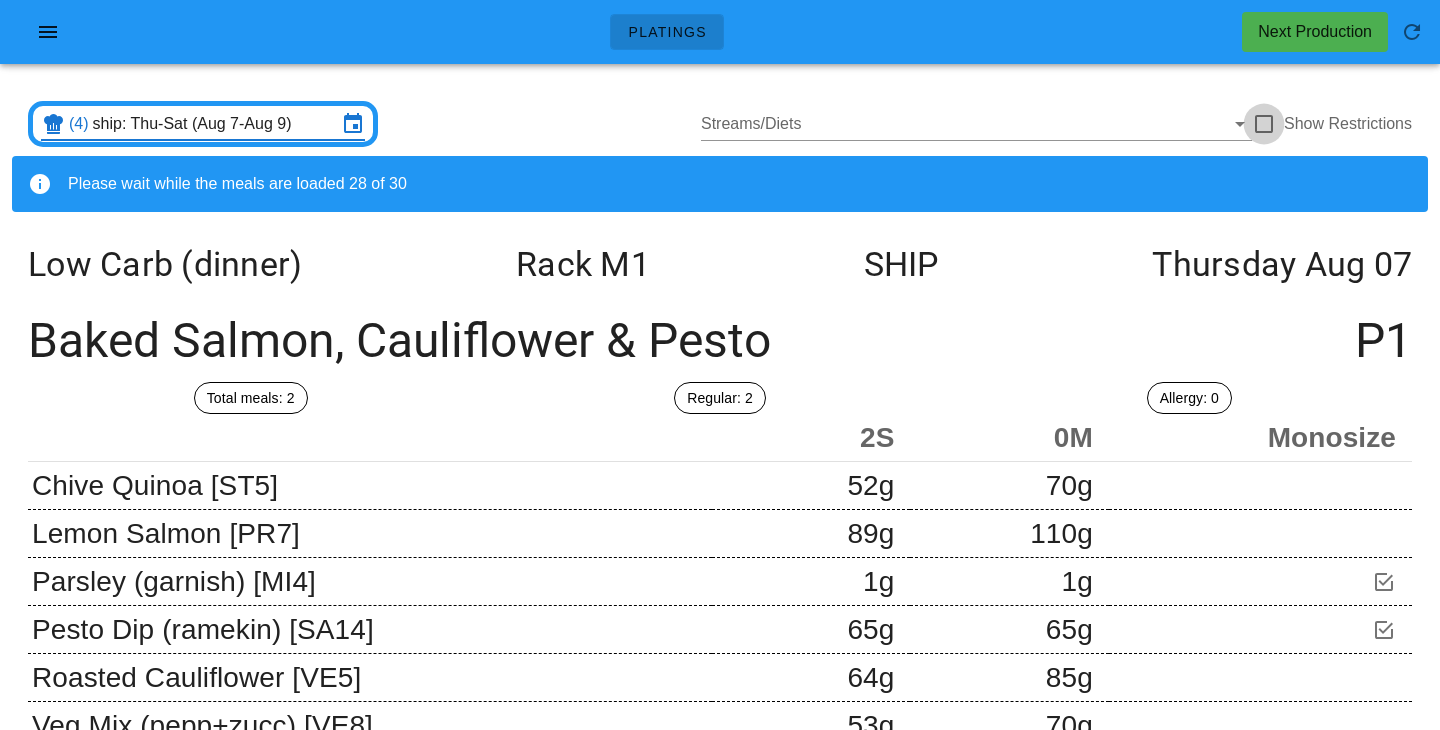 click at bounding box center [1264, 124] 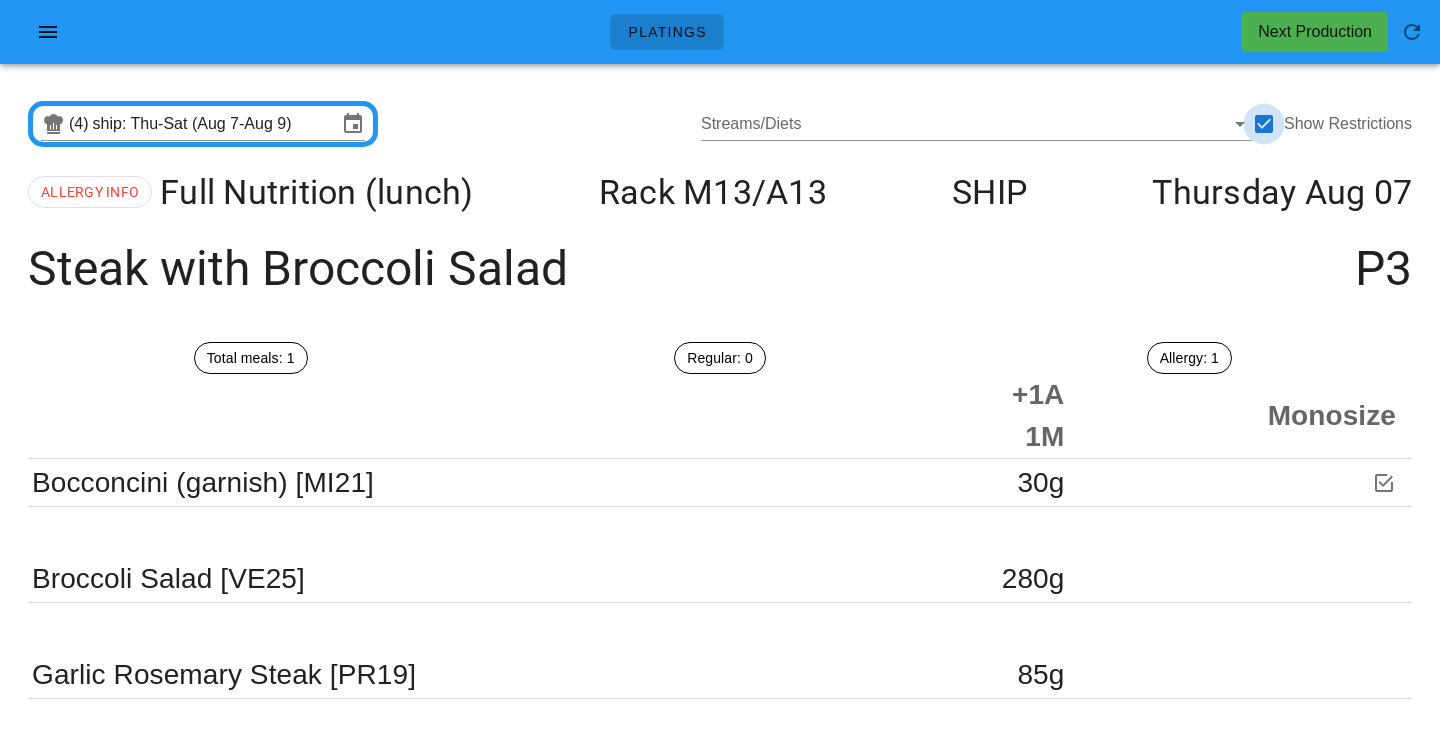 click at bounding box center (1264, 124) 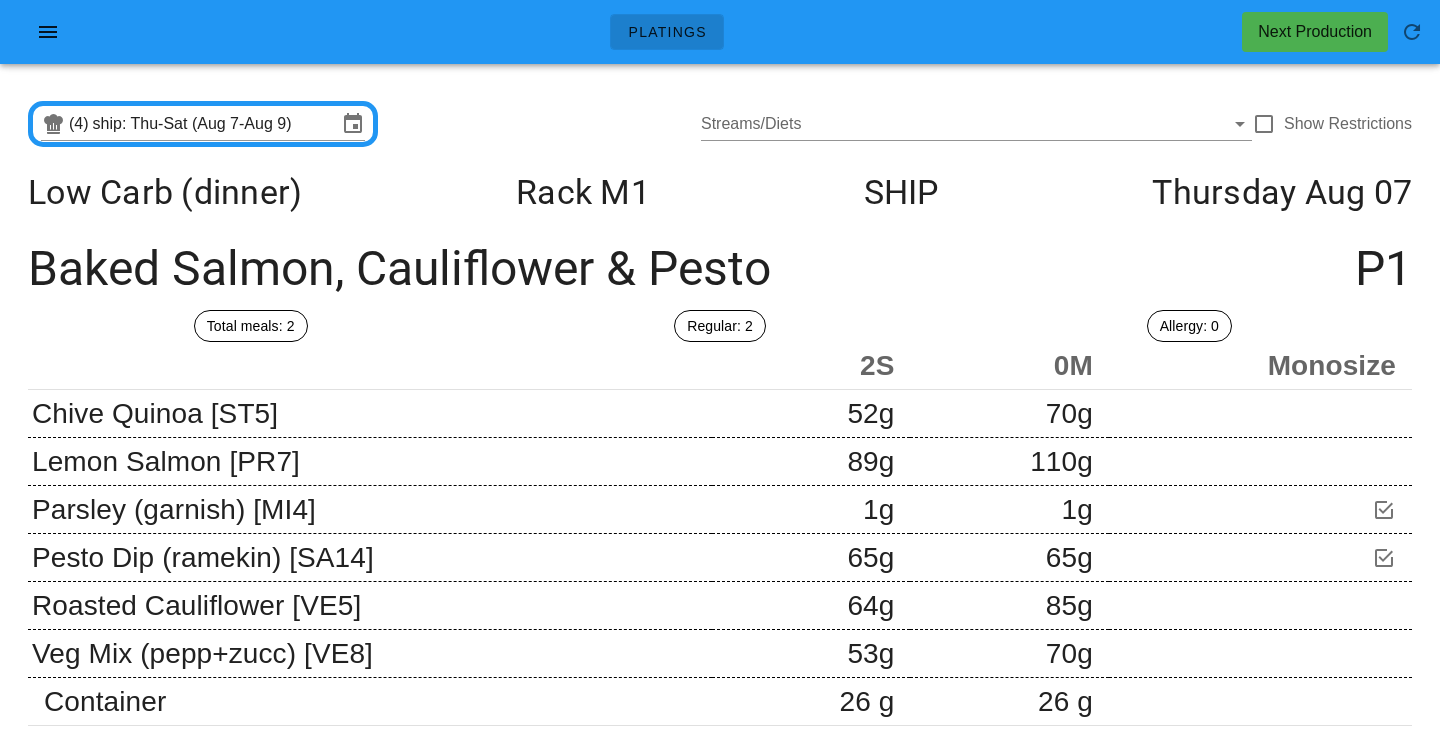 click on "(4) ship: Thu-Sat (Aug 7-Aug 9) Streams/Diets Show Restrictions" at bounding box center [720, 124] 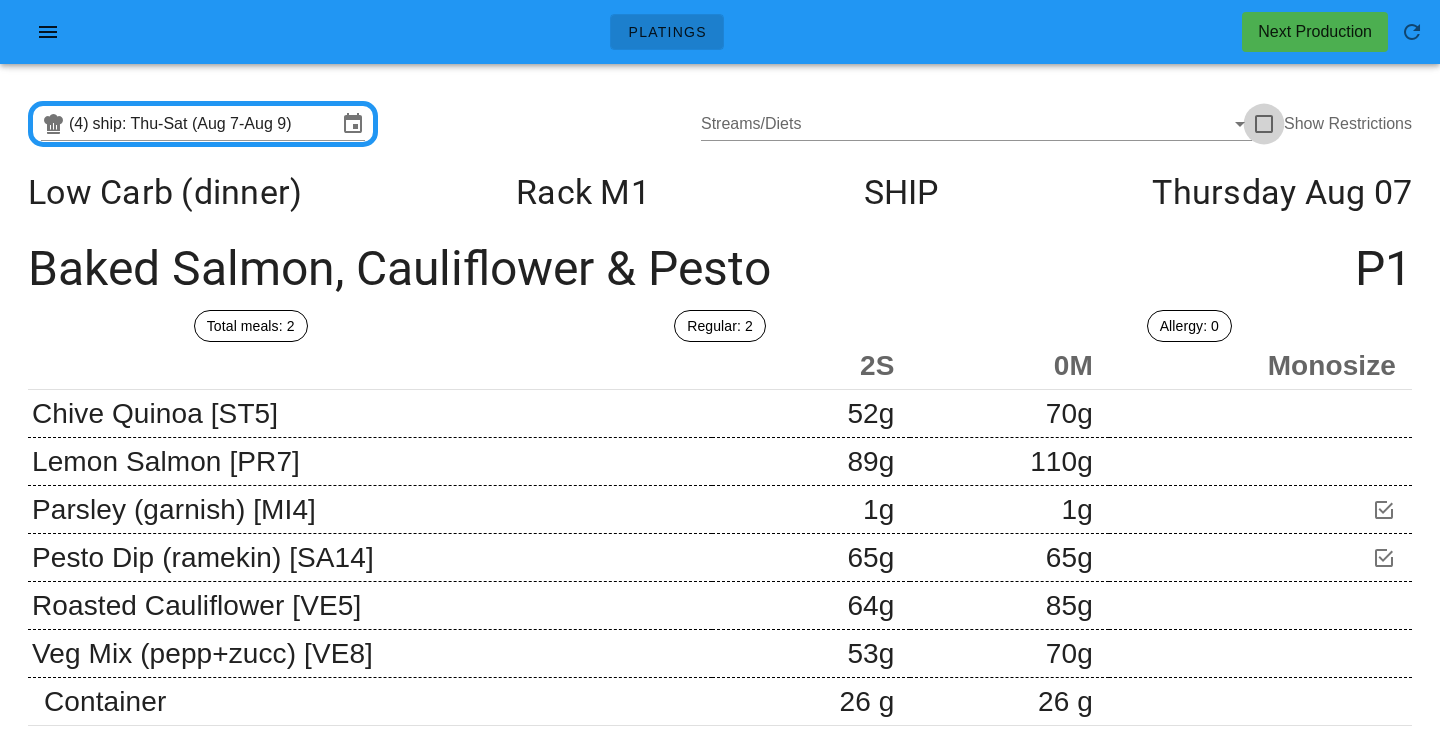 click at bounding box center [1264, 124] 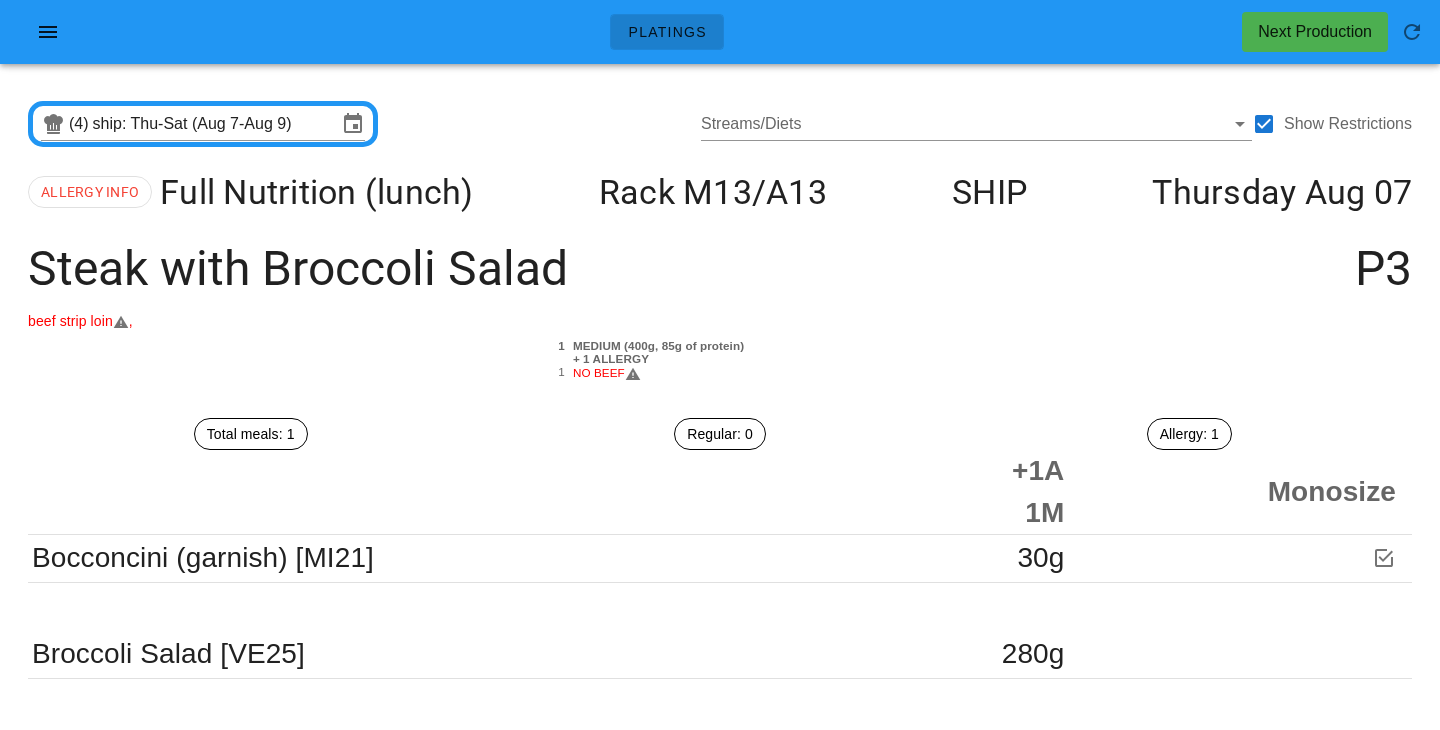 click on "(4) ship: Thu-Sat (Aug 7-Aug 9) Streams/Diets Show Restrictions ALLERGY INFO  Full Nutrition (lunch)   Rack M13 /A13  SHIP   Thursday Aug 07   Steak with Broccoli Salad  P3  beef strip loin ,               1   MEDIUM (400g, 85g of protein)      + 1 ALLERGY   1   NO BEEF               Total meals: 1   Regular: 0   Allergy: 1   +1A   1M   Monosize  Bocconcini (garnish) [MI21] 30g  Broccoli Salad [VE25] 280g  Garlic Rosemary Steak [PR19] 85g   beef strip loin ,   (1 ALLERGY)               1   MEDIUM (400g, 85g of protein)      + 1 ALLERGY   1   NO BEEF              Microgreens (garnish) [MI16] 1g  Radish (garnish) [VE31] 5g  Container 26 g Total Weight  427 g  ALLERGY INFO  Full Nutrition (lunch)   Rack M14 /A14  SHIP   Friday Aug 08   Steak & Sun-Dried Tomato Salad  P3  beef steak flank ,               1   MEDIUM (400g, 85g of protein)      + 1 ALLERGY   1   NO BEEF               Total meals: 1   Regular: 0   Allergy: 1   +1A   1M   Monosize  Bocconcini (garnish) [MI21] 30g  Spinach (base) [VE24] 45g  5g" at bounding box center (720, 1217) 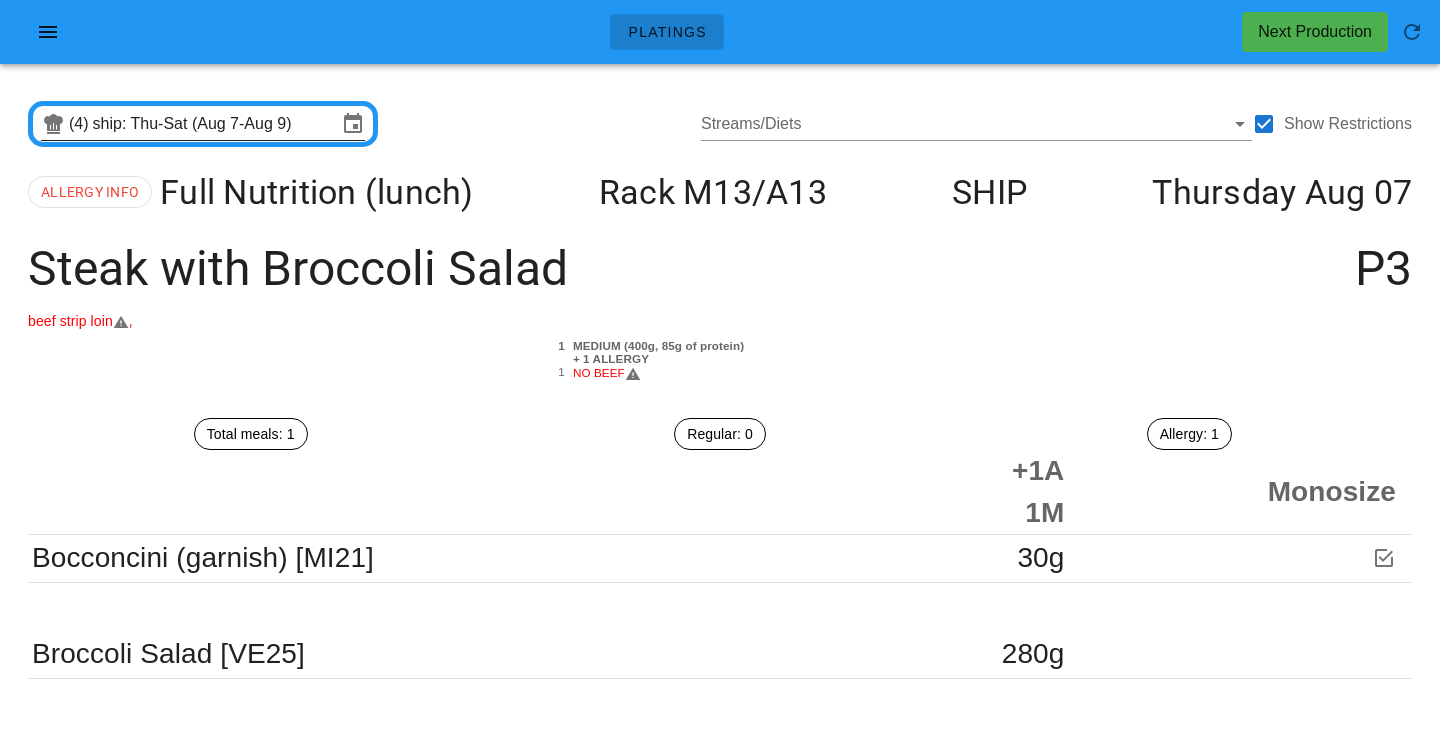 click on "ship: Thu-Sat (Aug 7-Aug 9)" at bounding box center [215, 124] 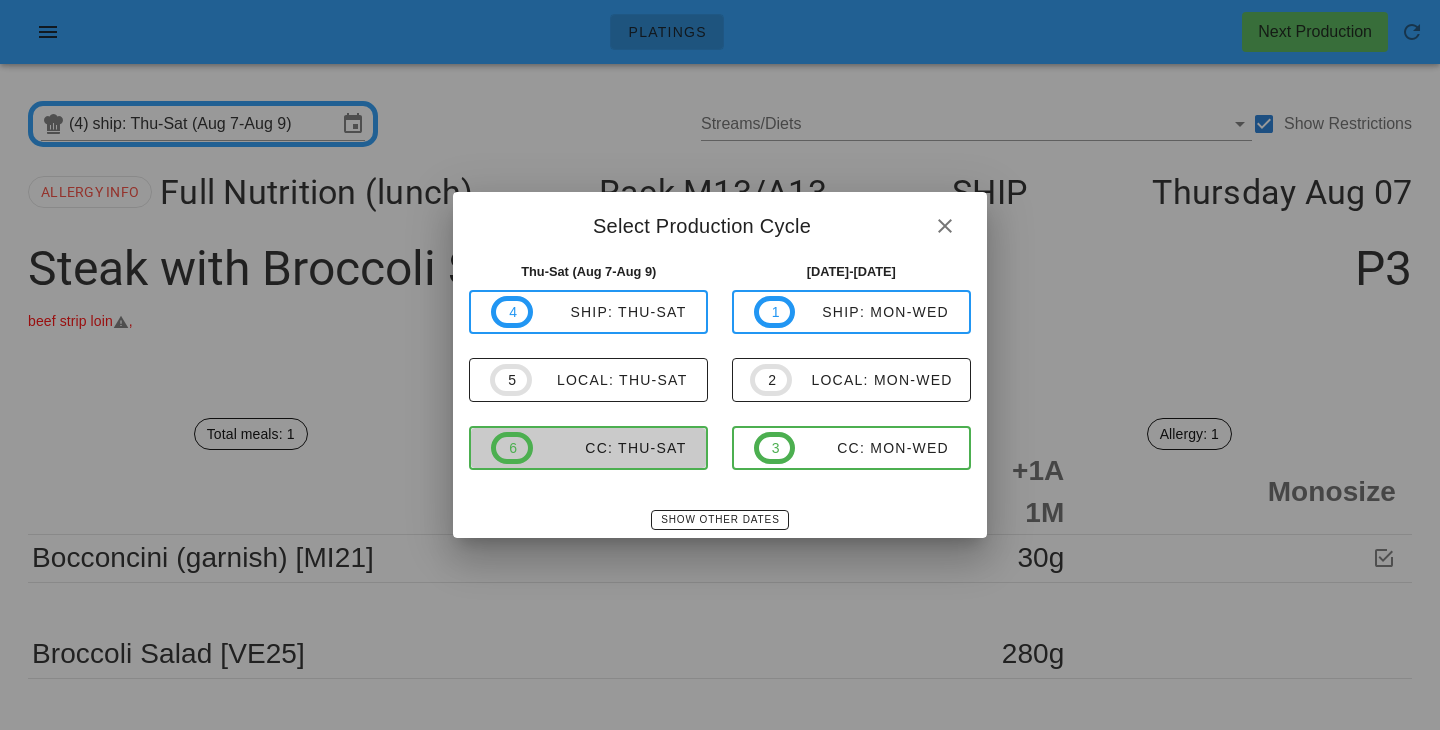 click on "CC: Thu-Sat" at bounding box center [610, 448] 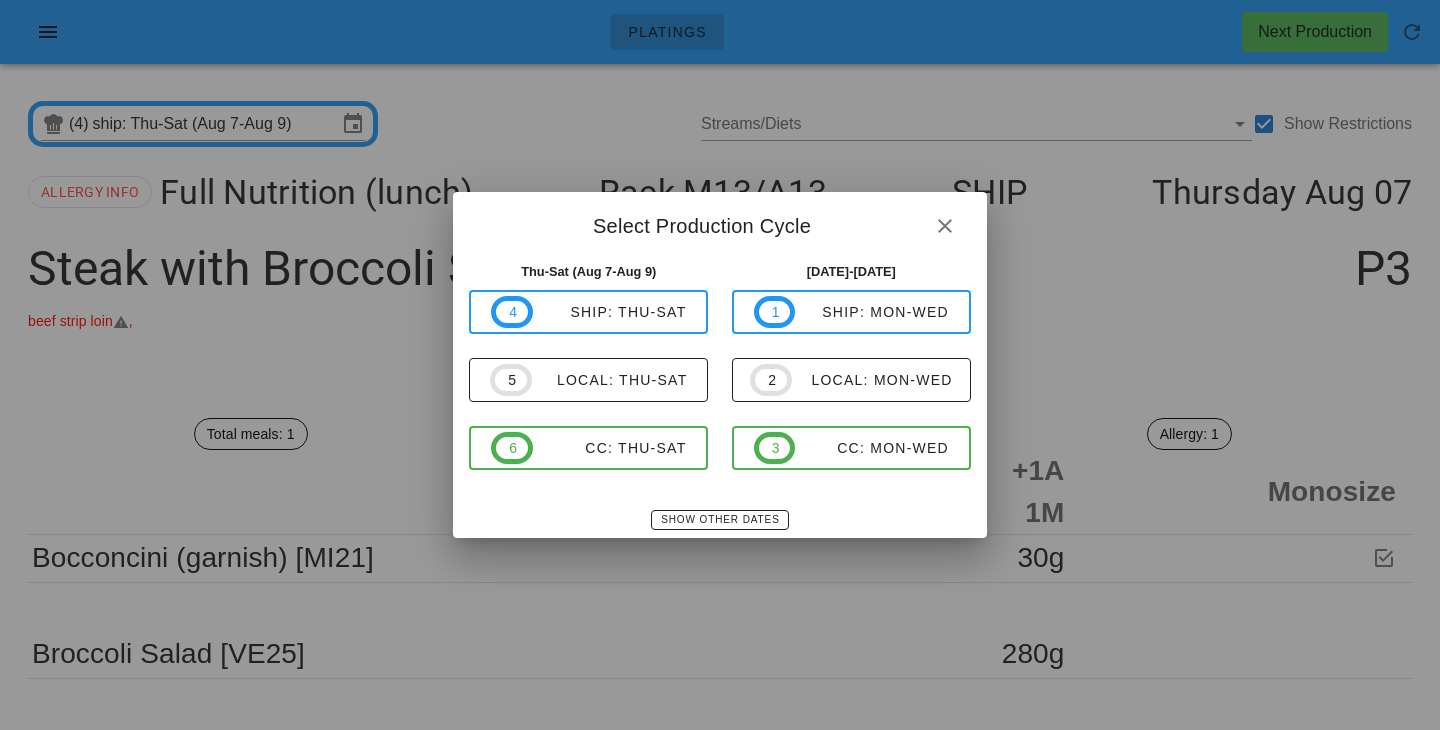 type on "CC: Thu-Sat (Aug 7-Aug 9)" 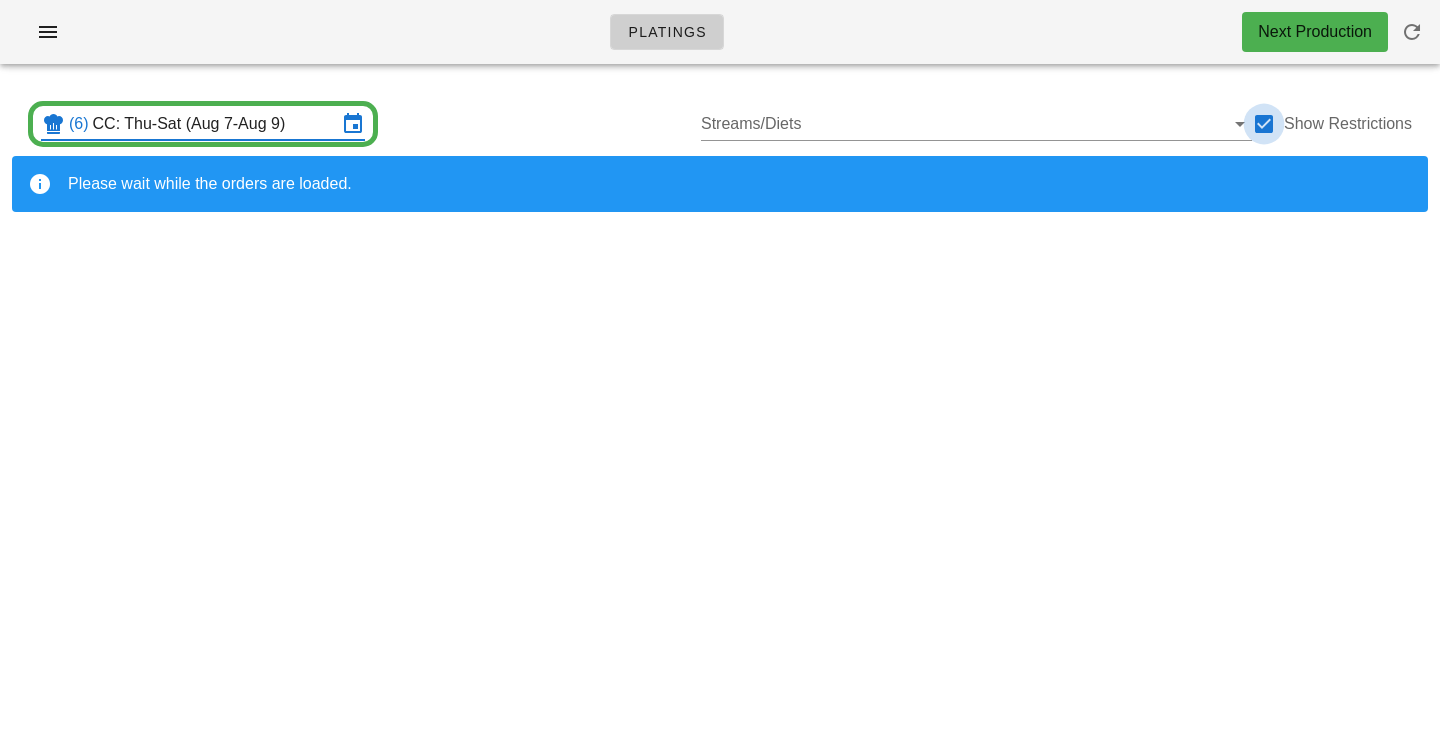click at bounding box center (1264, 124) 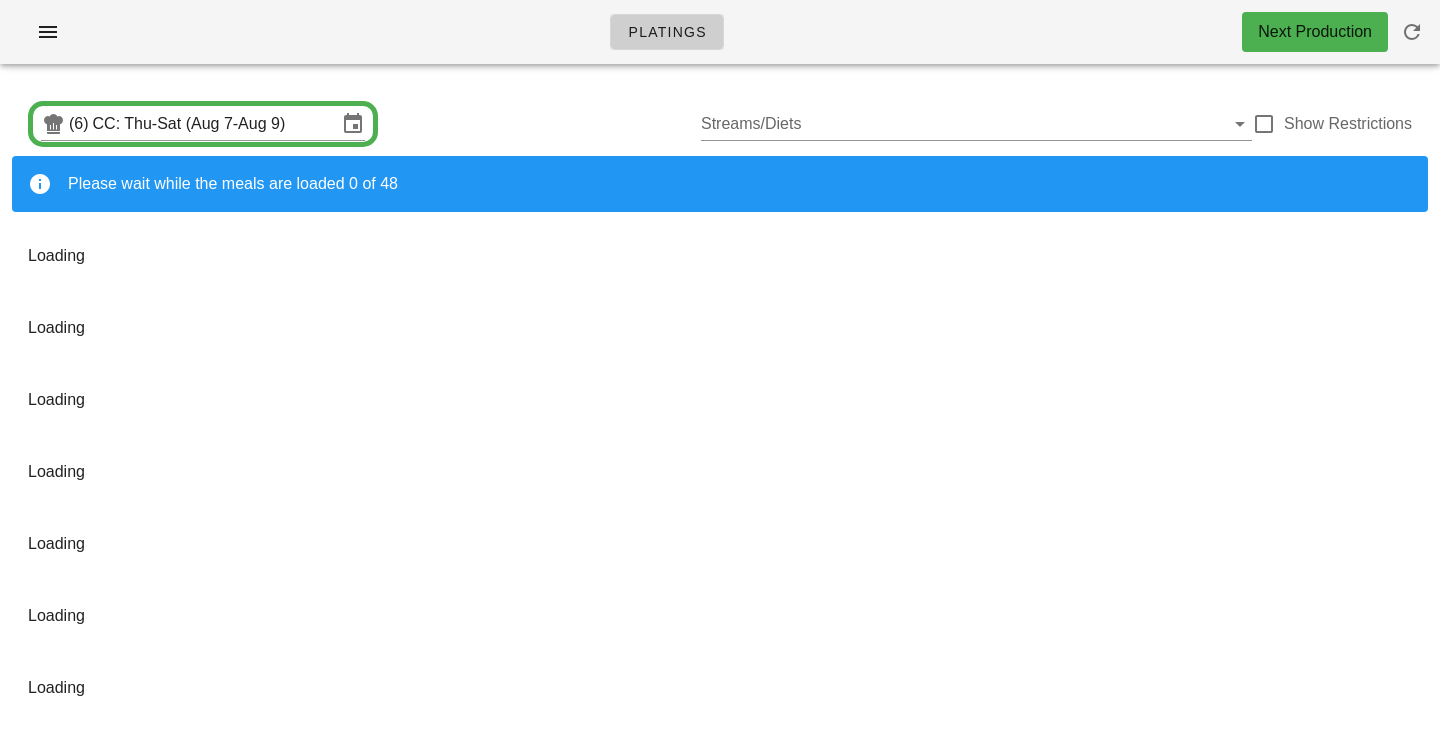 click on "(6) CC: Thu-Sat (Aug 7-Aug 9) Streams/Diets Show Restrictions  Please wait while the meals are loaded 0 of 48  Loading Loading Loading Loading Loading Loading Loading Loading Loading Loading Loading Loading Loading Loading Loading Loading Loading Loading Loading Loading Loading Loading Loading Loading Loading Loading Loading Loading Loading Loading Loading Loading Loading Loading Loading Loading Loading Loading Loading Loading Loading Loading Loading Loading Loading Loading Loading Loading" at bounding box center [720, 1888] 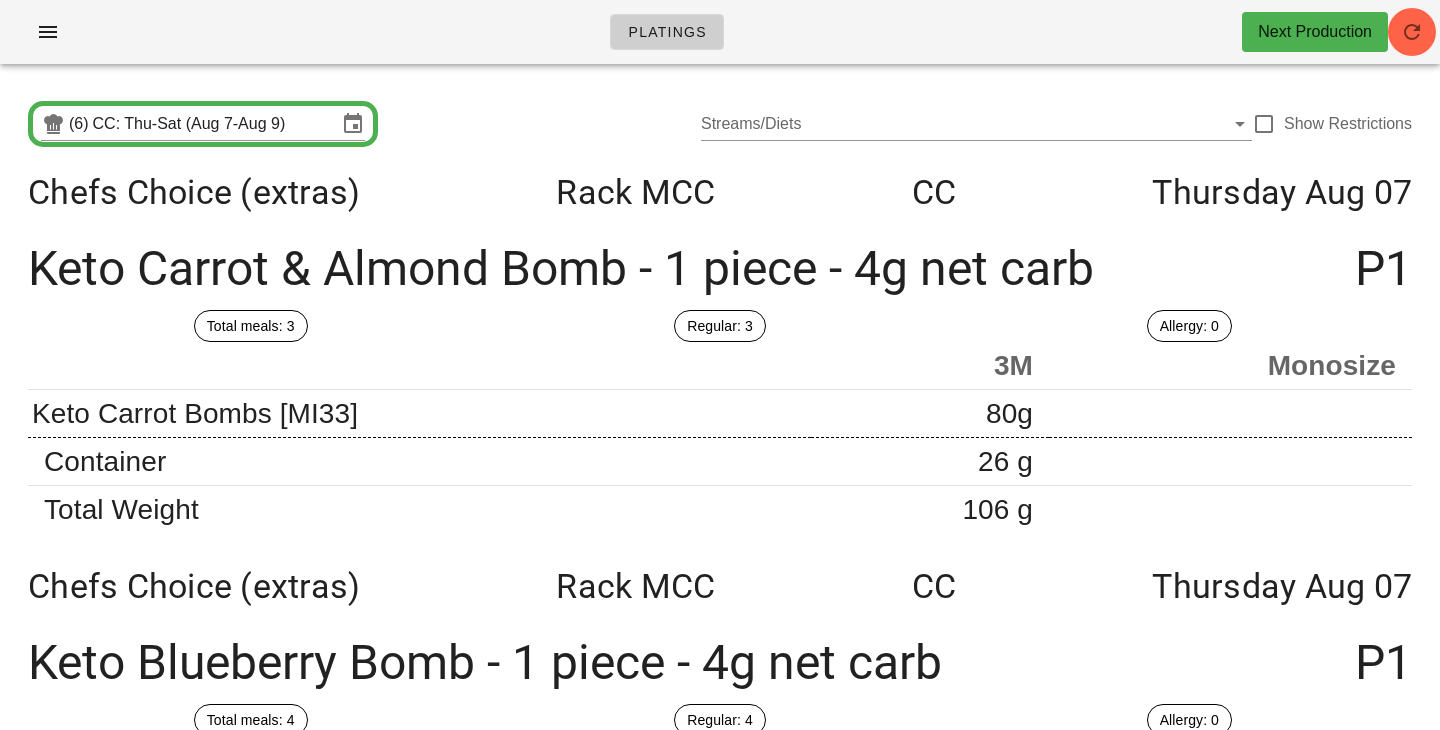 click on "(6) CC: Thu-Sat (Aug 7-Aug 9) Streams/Diets Show Restrictions" at bounding box center (720, 124) 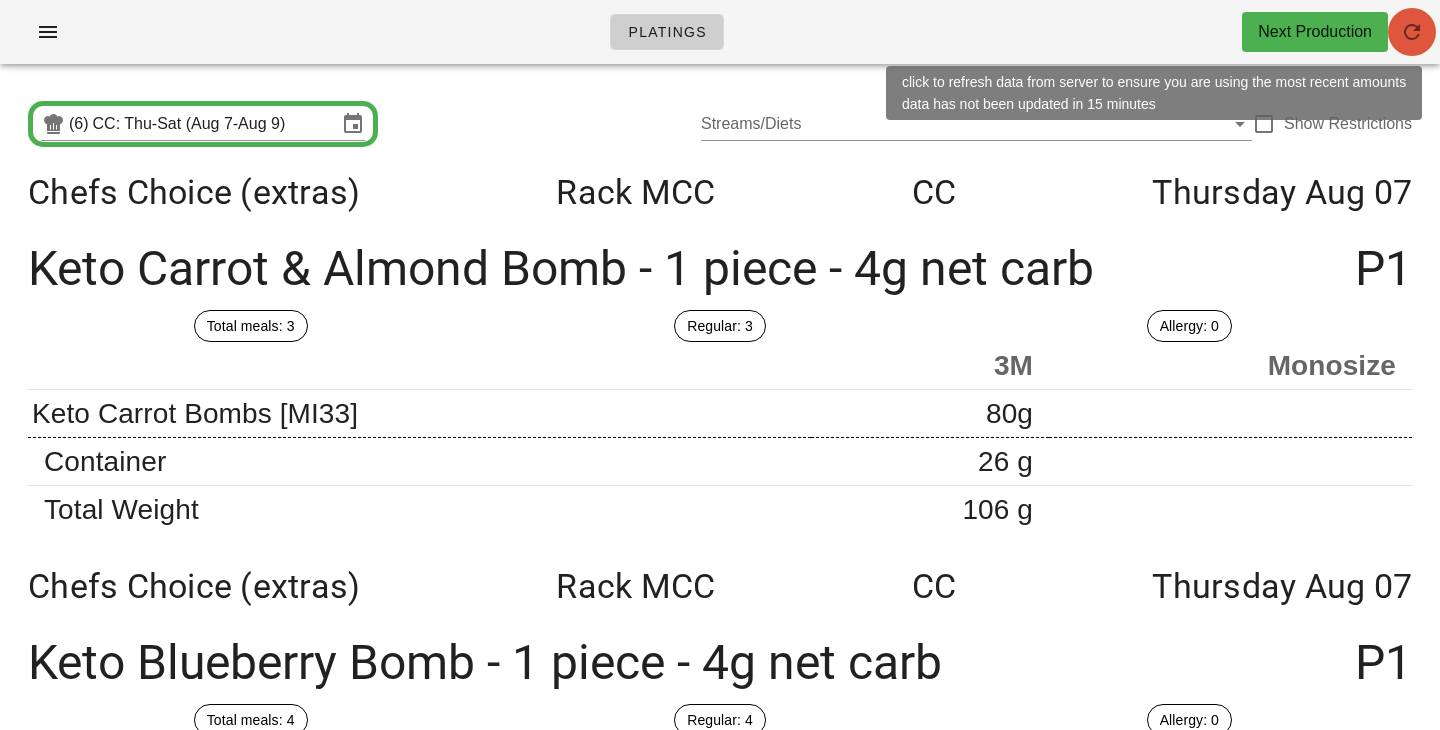 click at bounding box center (1412, 32) 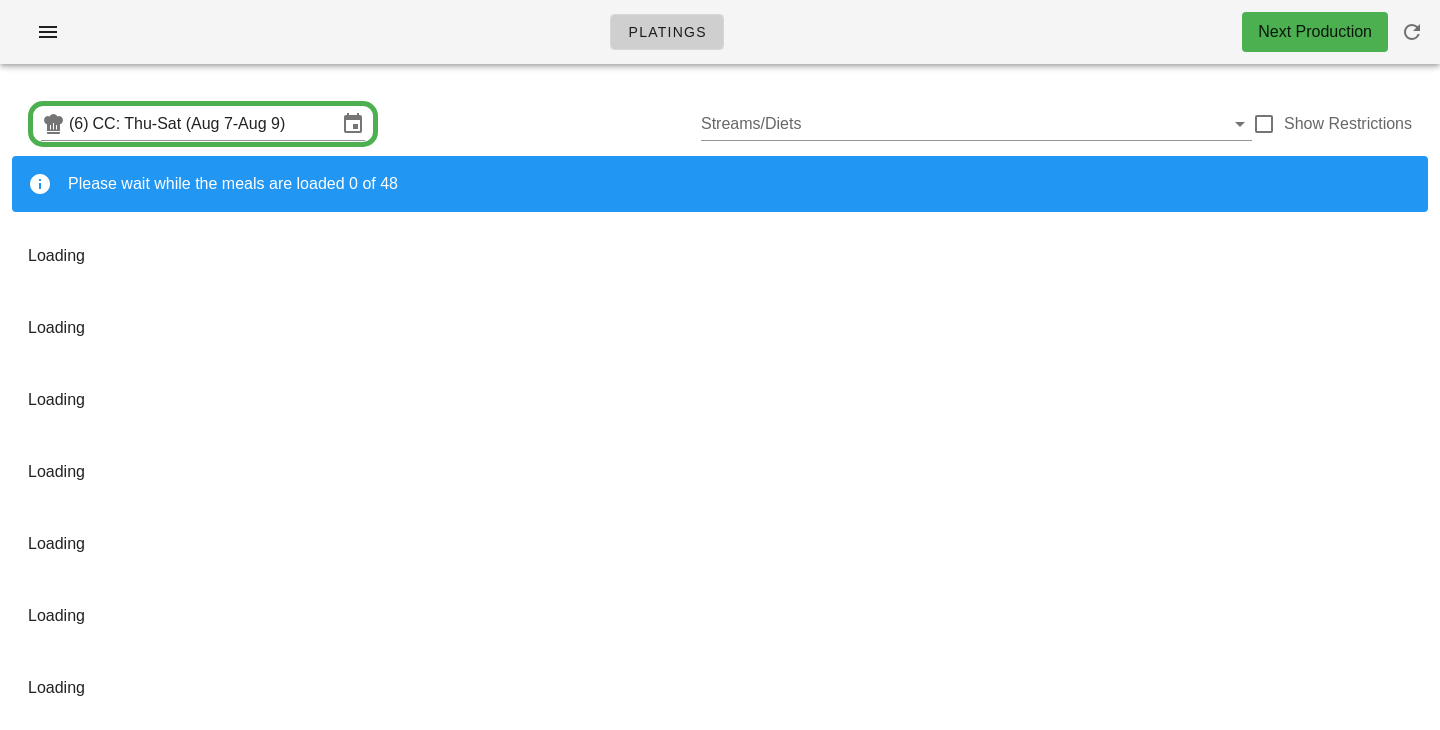 scroll, scrollTop: 0, scrollLeft: 0, axis: both 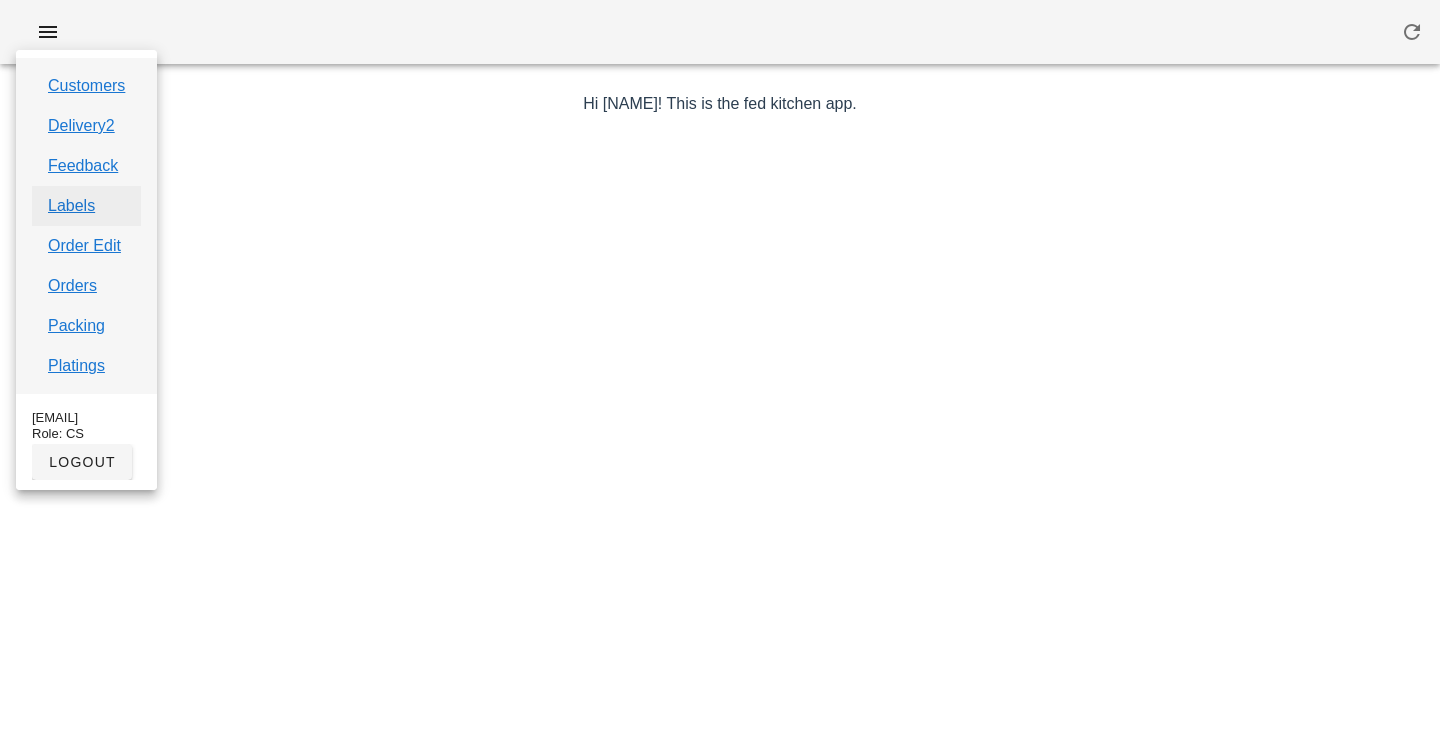 click on "Labels" at bounding box center [71, 206] 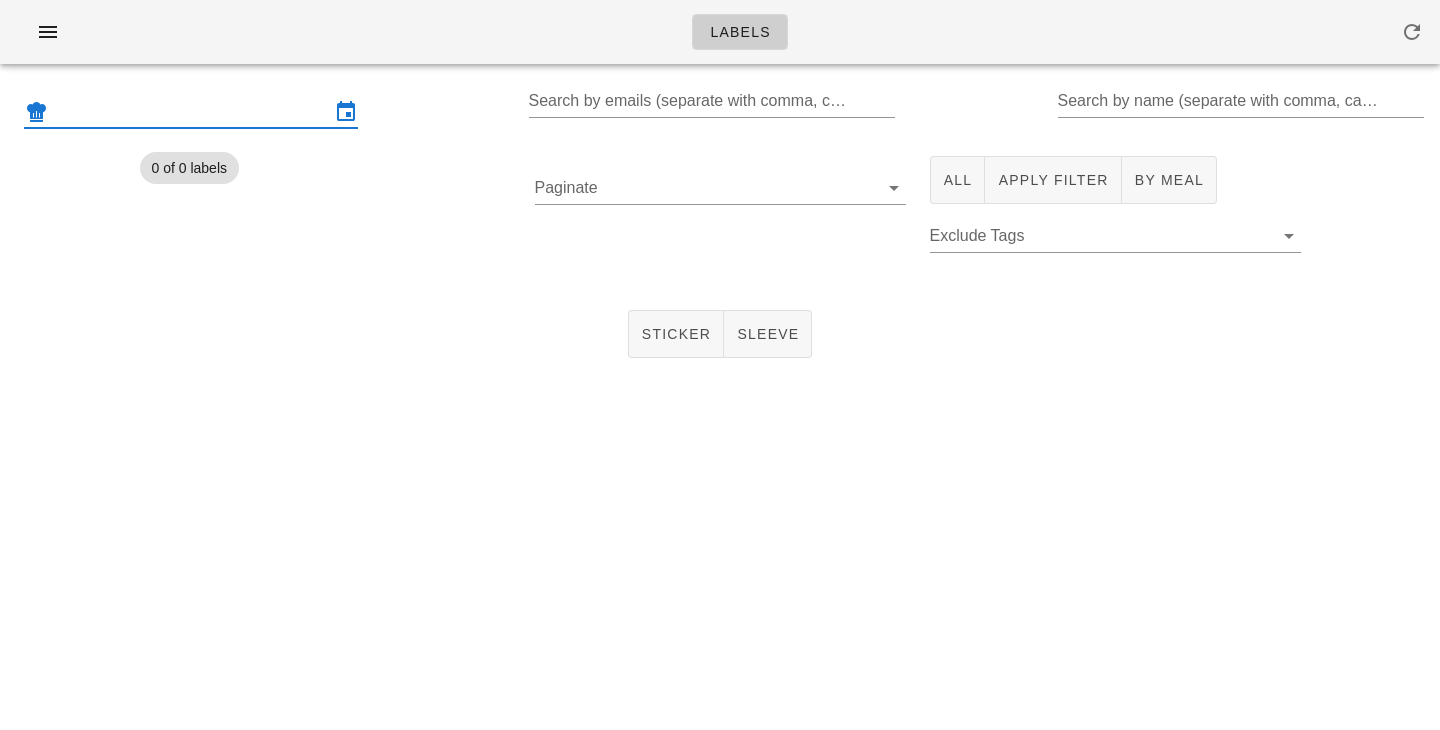 click at bounding box center (191, 112) 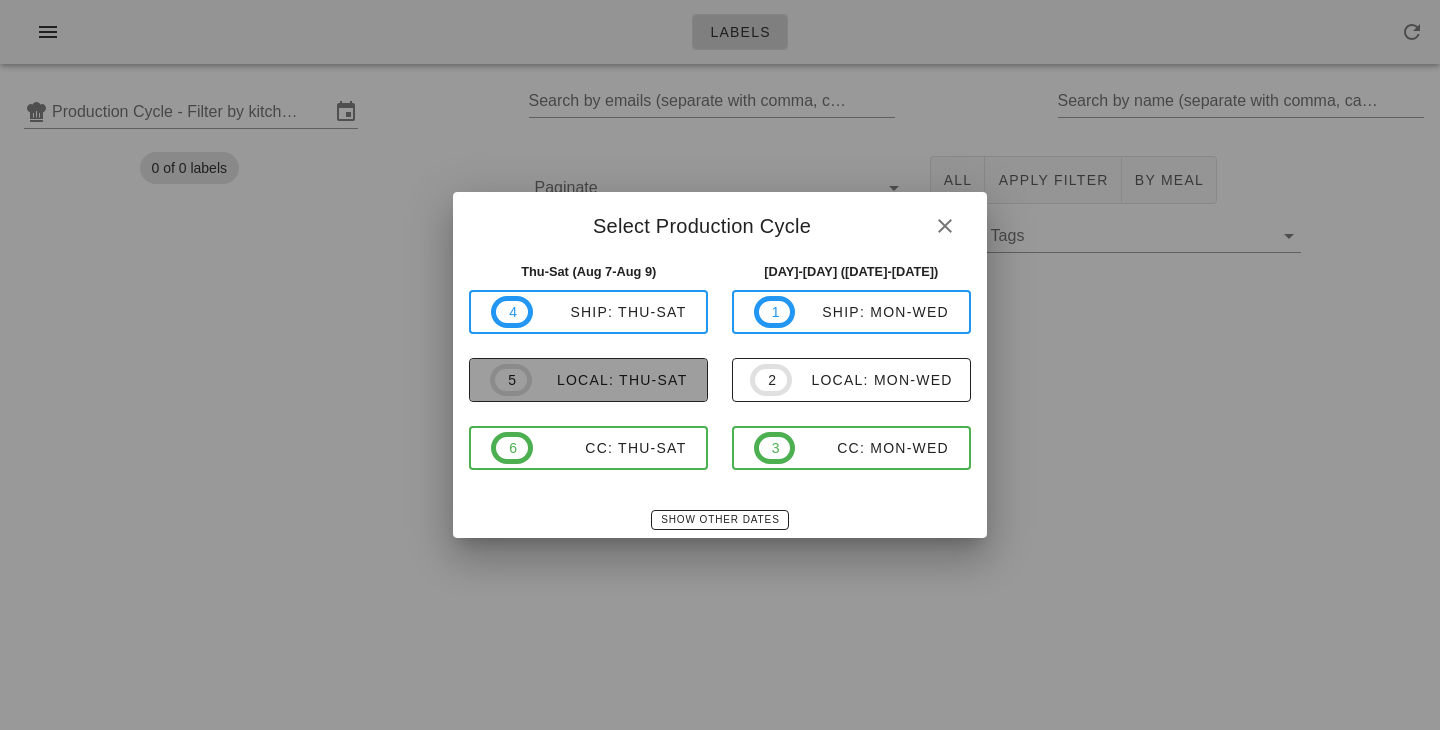 click on "local: Thu-Sat" at bounding box center [610, 380] 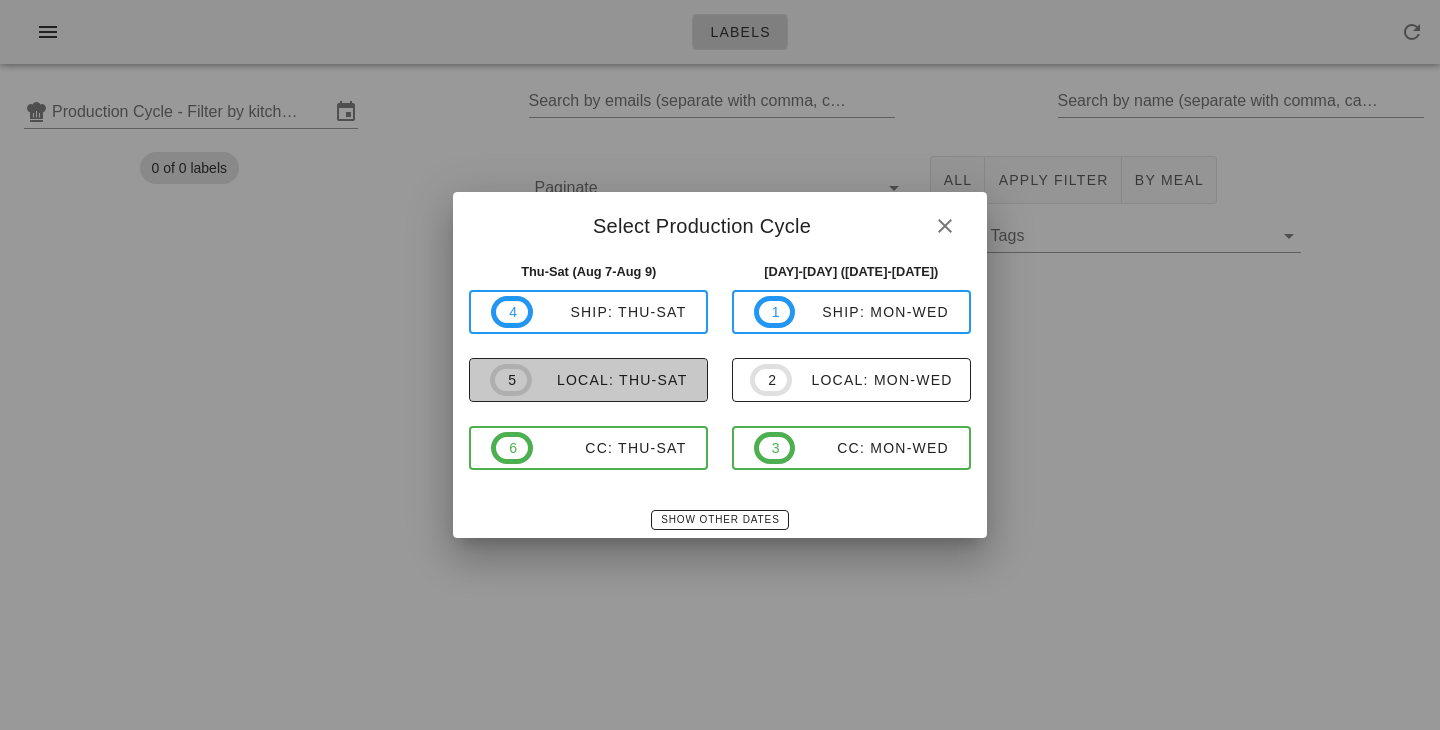 type on "local: Thu-Sat (Aug 7-Aug 9)" 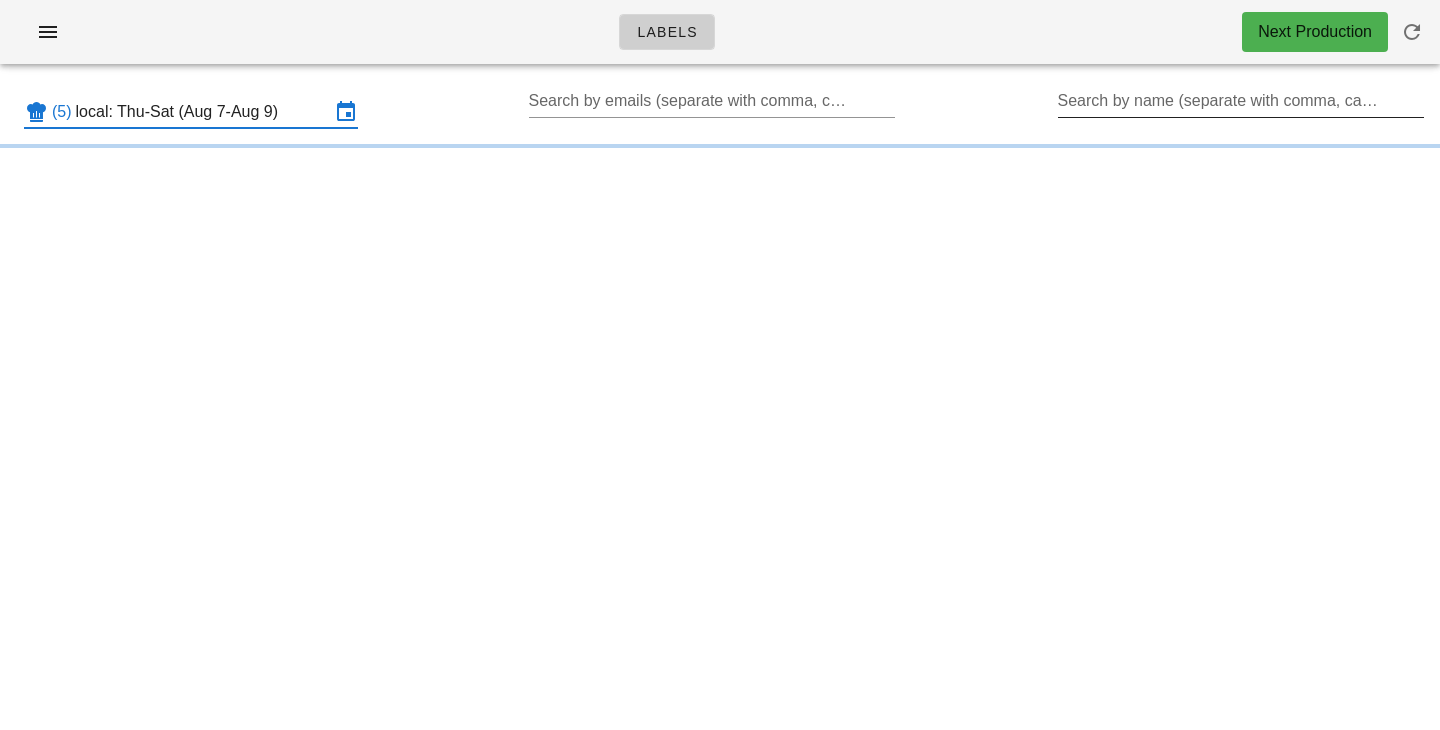 click on "Search by name  (separate with comma, can be partial)" at bounding box center [1239, 101] 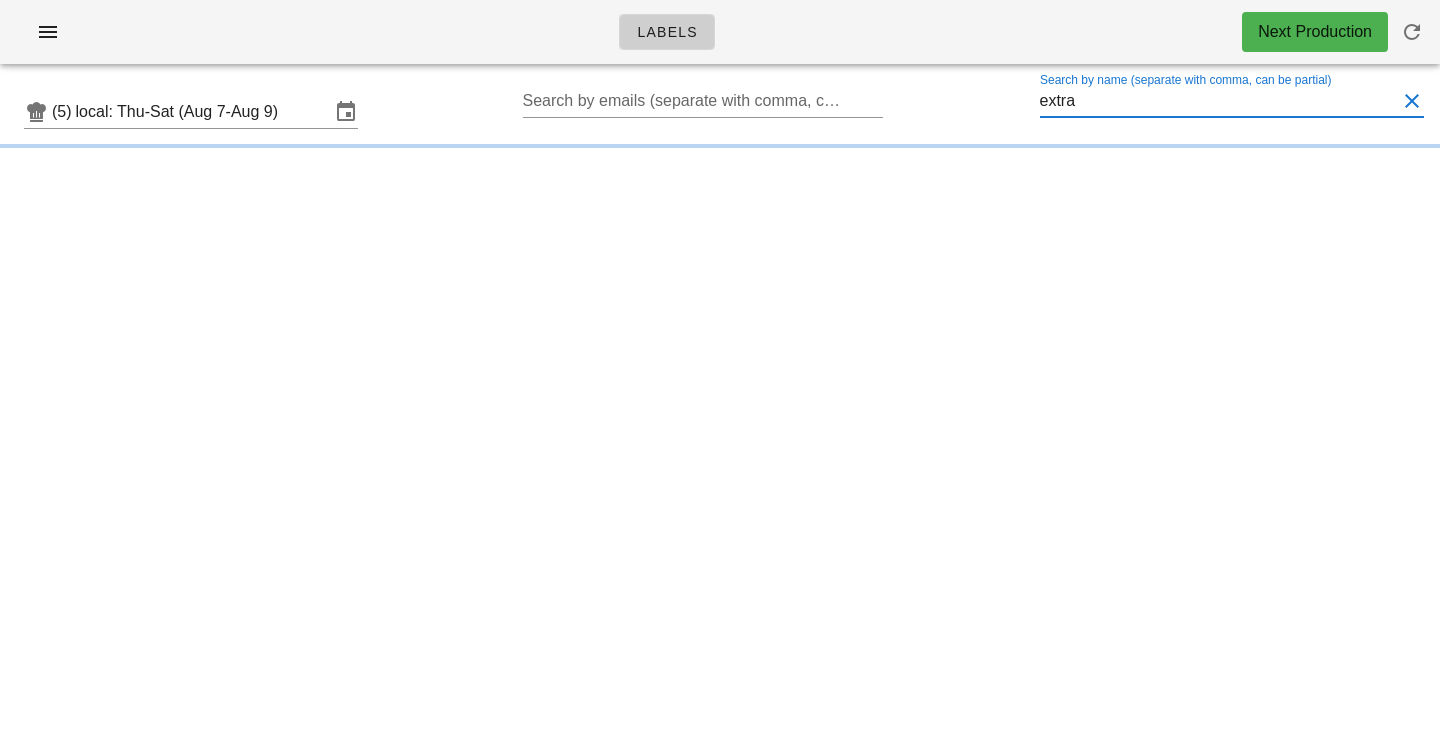type on "extra" 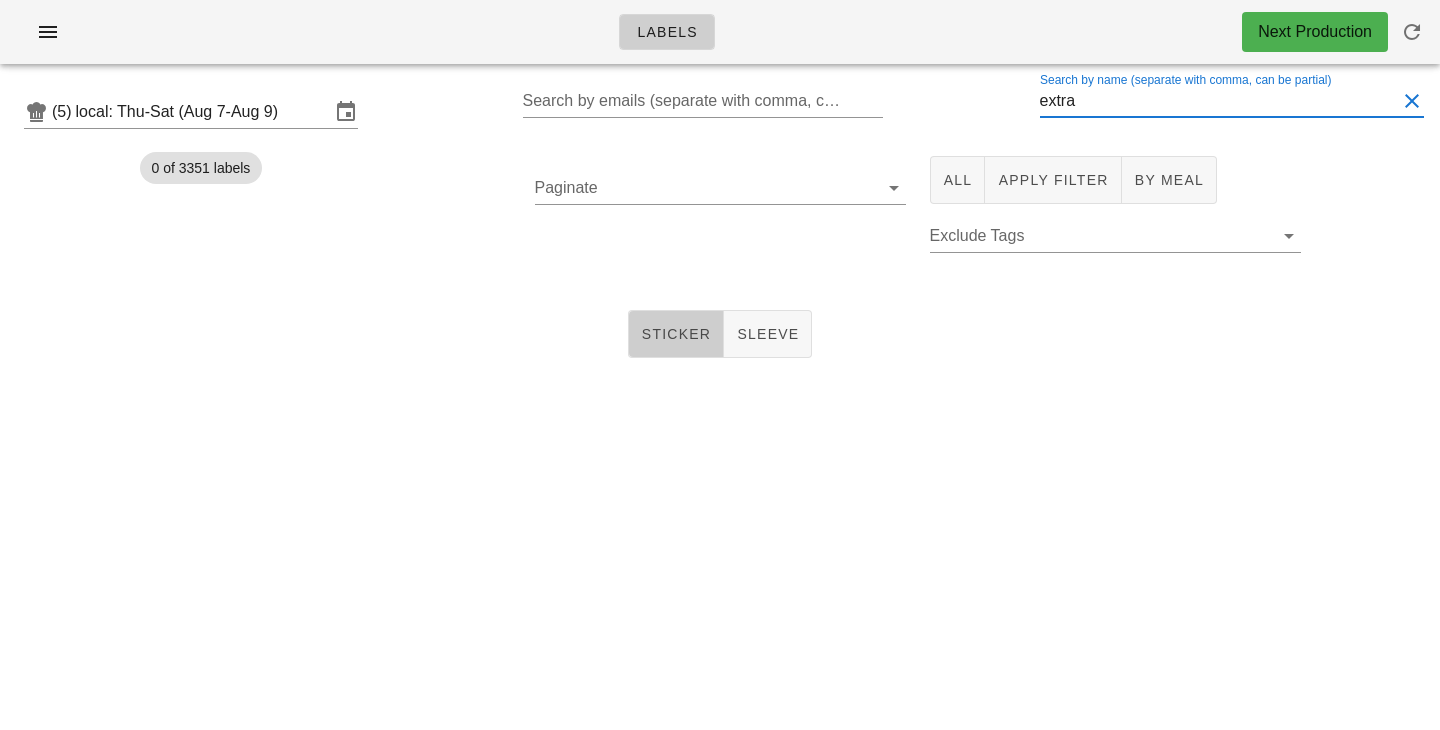 click on "Sticker" at bounding box center [676, 334] 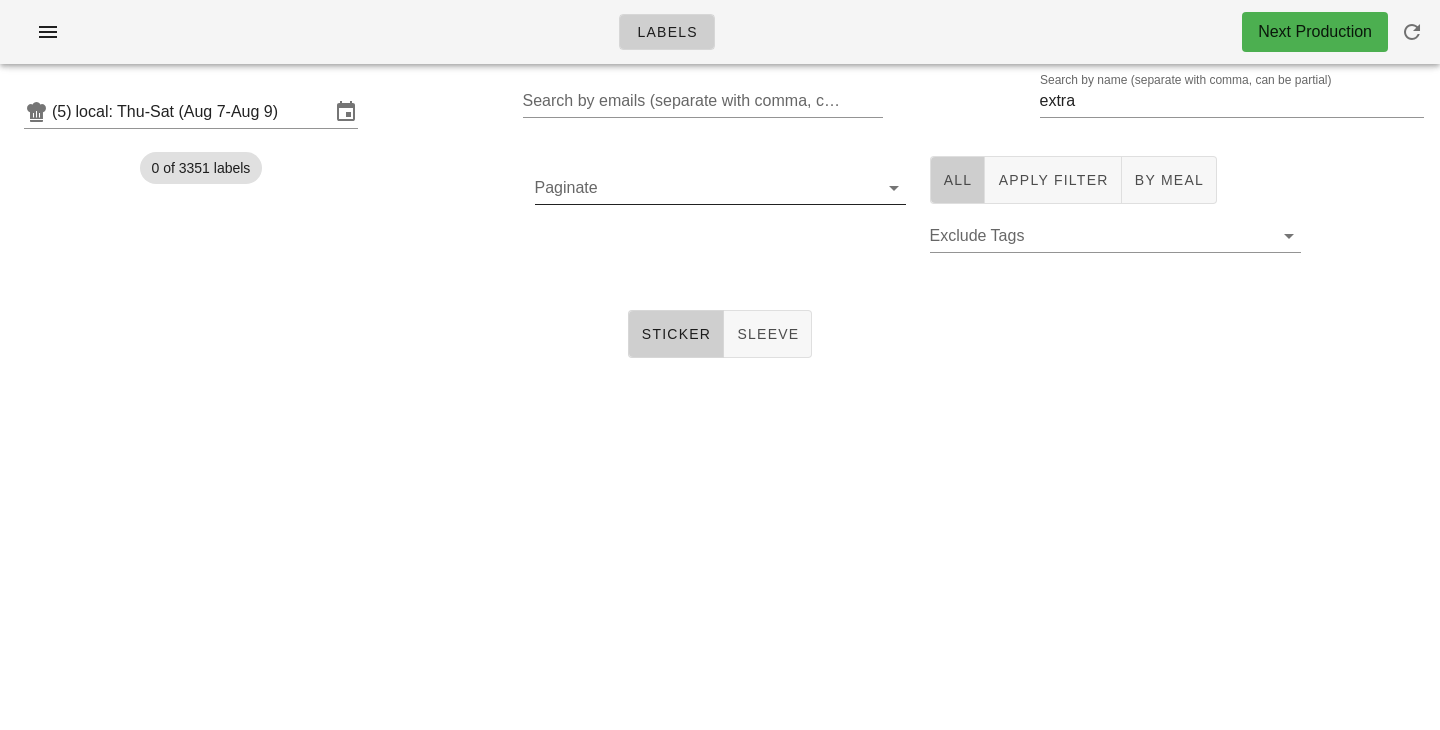drag, startPoint x: 956, startPoint y: 183, endPoint x: 683, endPoint y: 194, distance: 273.22153 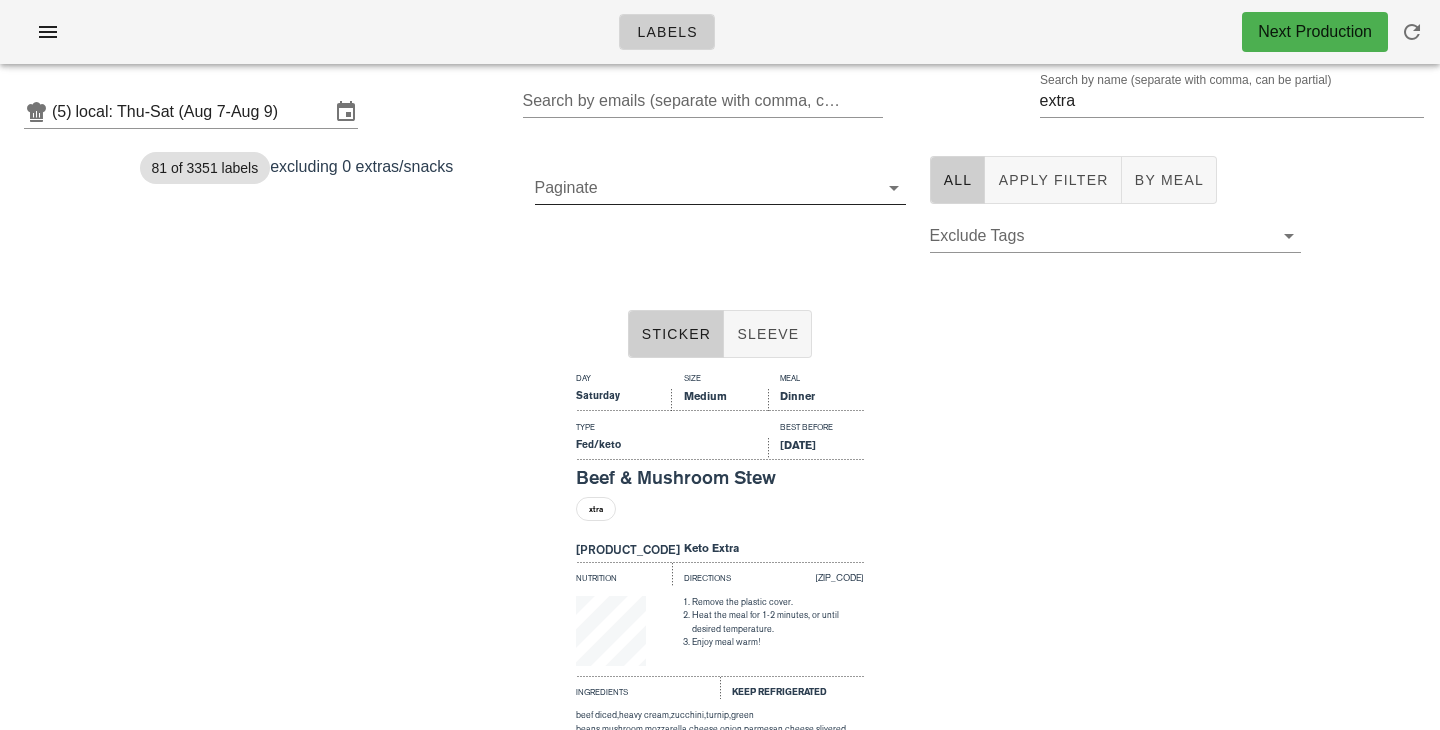 click on "Paginate" at bounding box center [704, 188] 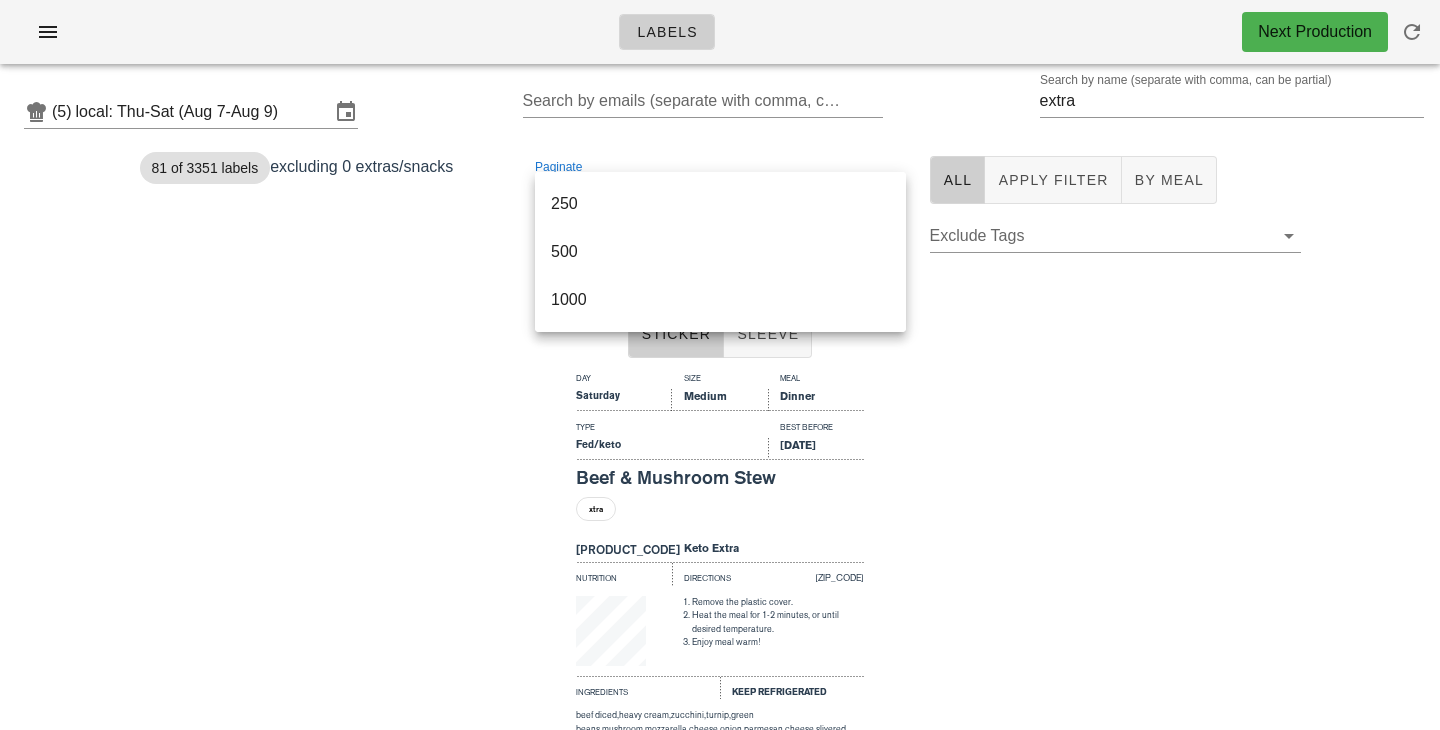 click on "Day   Size   Meal   Saturday   Medium   Dinner  Type Best Before Fed/keto Aug 11, 2025  Beef & Mushroom Stew   xtra  L-CHA-103..104 Keto  Extra Nutrition  Directions  34917-1001 Remove the plastic cover. Heat the meal for 1-2 minutes, or until desired temperature. Enjoy meal warm! Ingredients Keep Refrigerated beef diced,  heavy cream,  zucchini,  turnip,  green beans,  mushroom,  mozzarella cheese,  onion,  parmesan cheese,  slivered almonds,  all purpose flour,  butter,  extra virgin olive oil,  garlic,  parsley,  tomato paste,  oil,  fresh thyme,  black pepper,  salt,  potato starch,  beef stock Saturday dinner Keto  Extra Beef & Mushroom Stew" at bounding box center [720, 606] 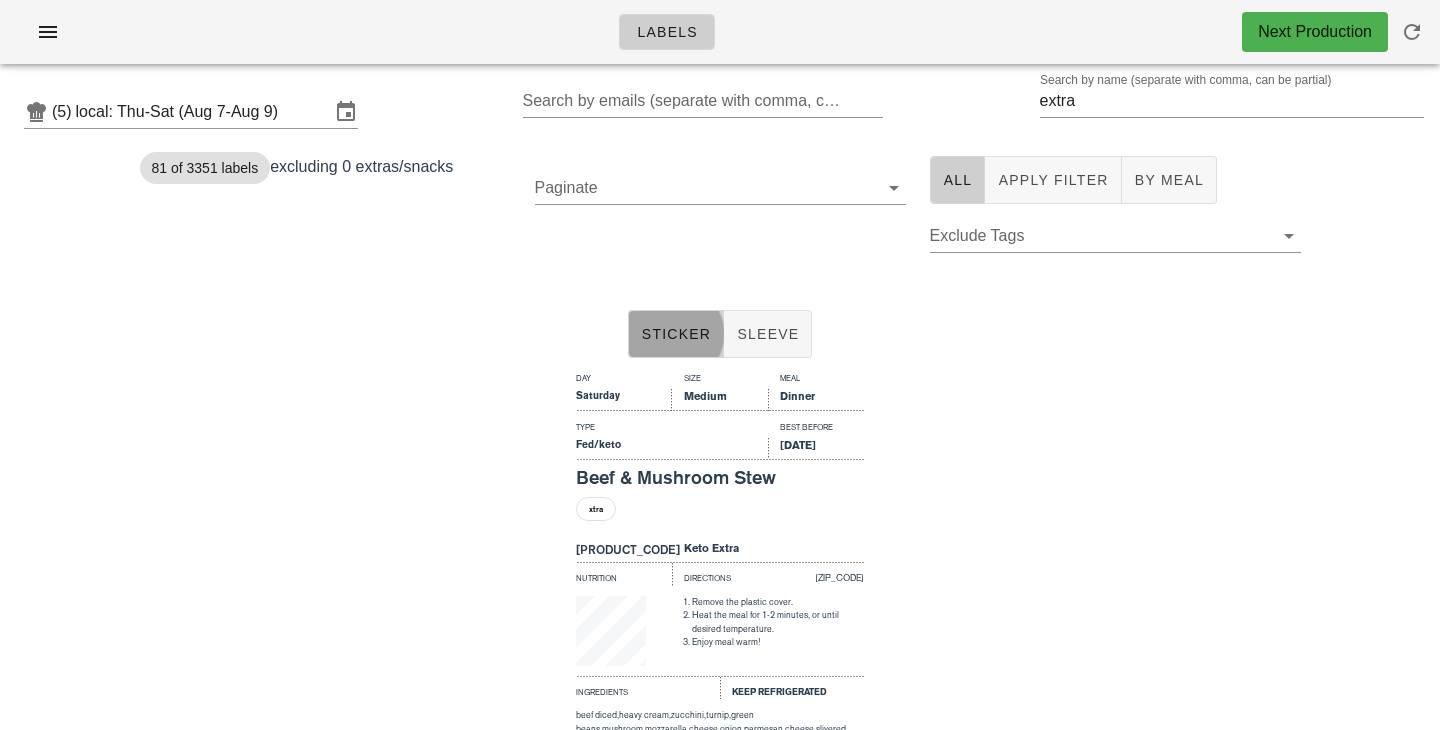 click on "Sticker" at bounding box center (676, 334) 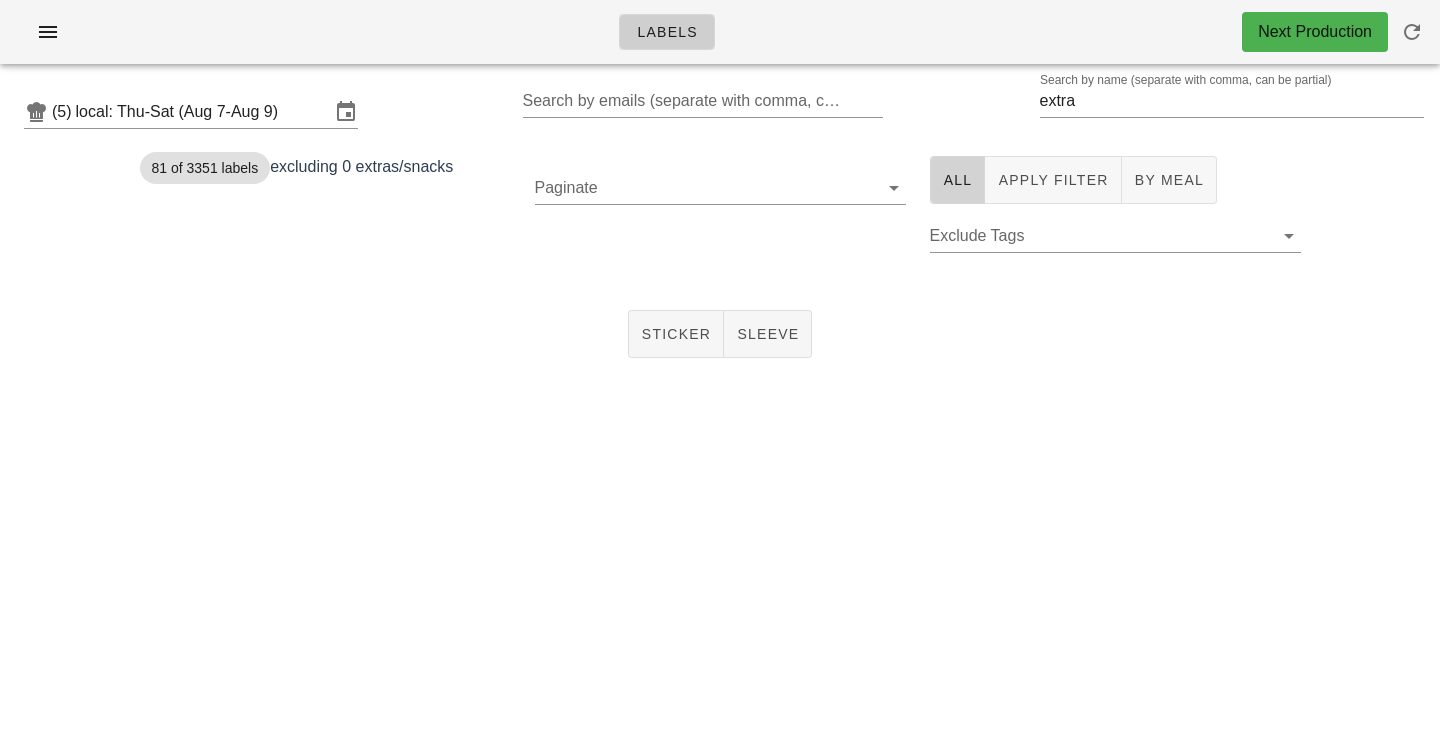 click on "All" at bounding box center [958, 180] 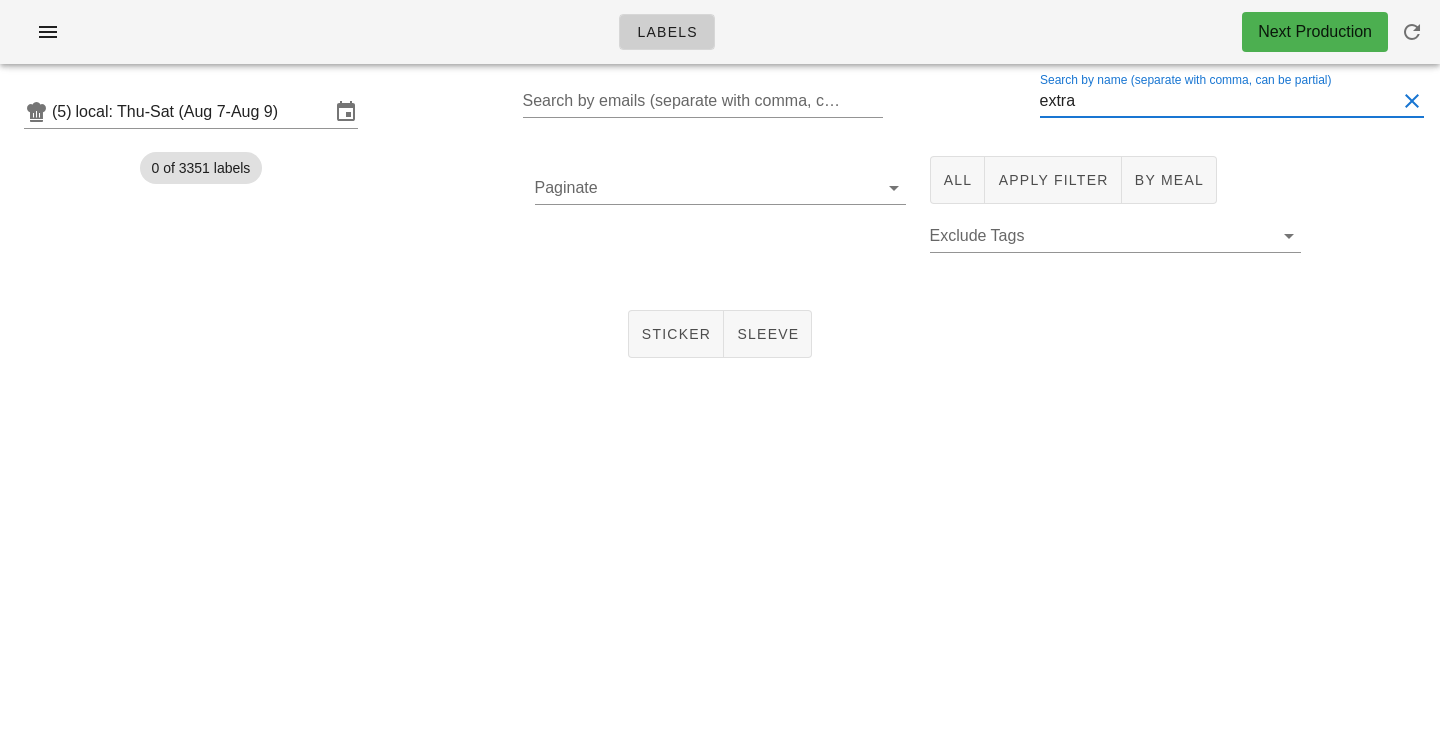 drag, startPoint x: 1099, startPoint y: 107, endPoint x: 842, endPoint y: 61, distance: 261.0843 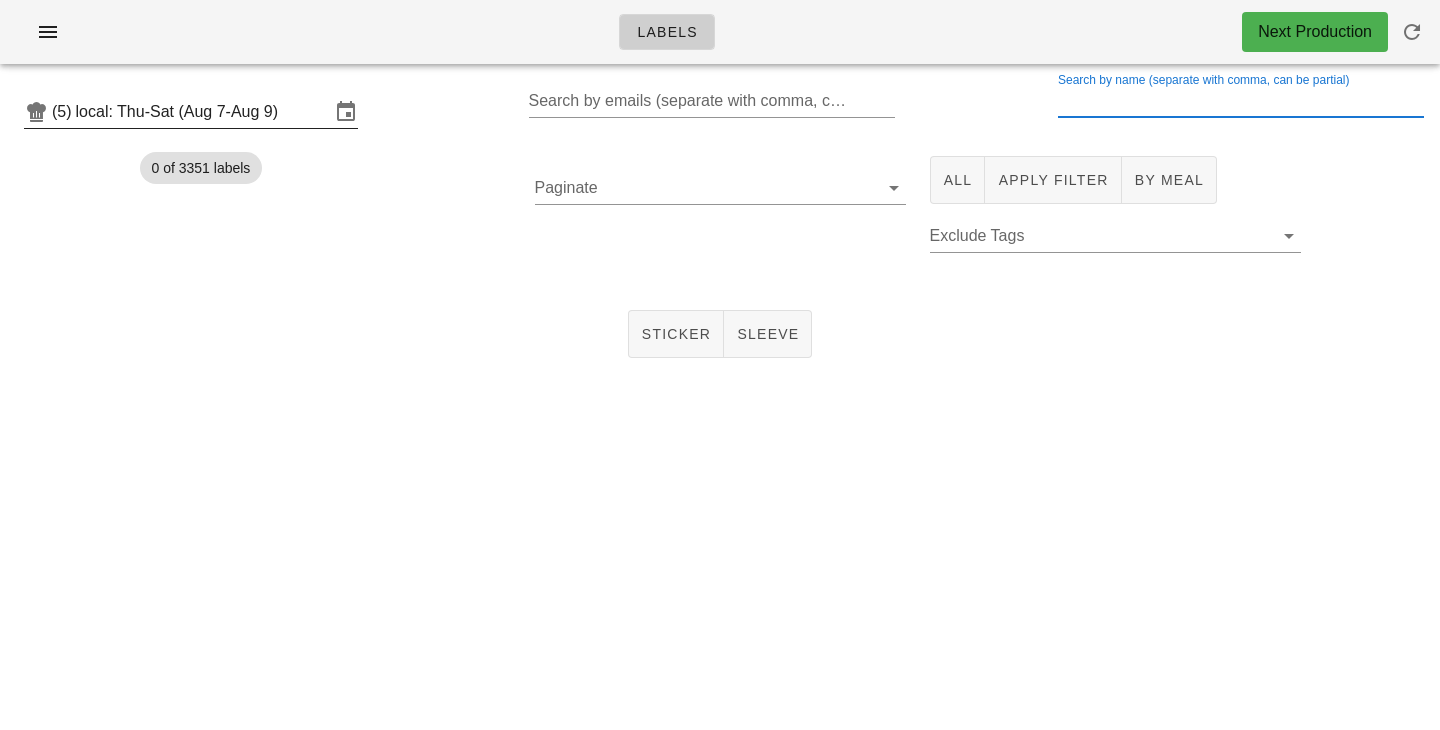 type 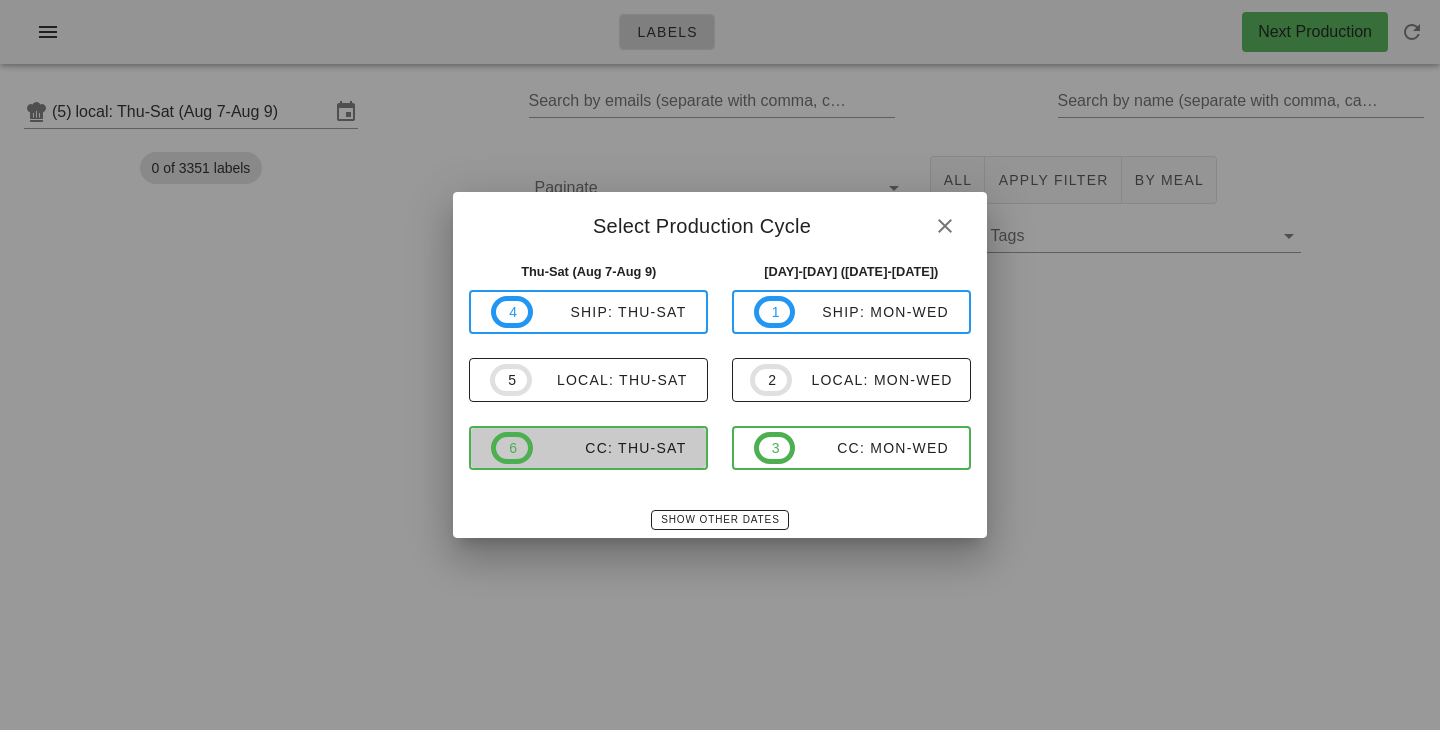 click on "CC: Thu-Sat" at bounding box center (610, 448) 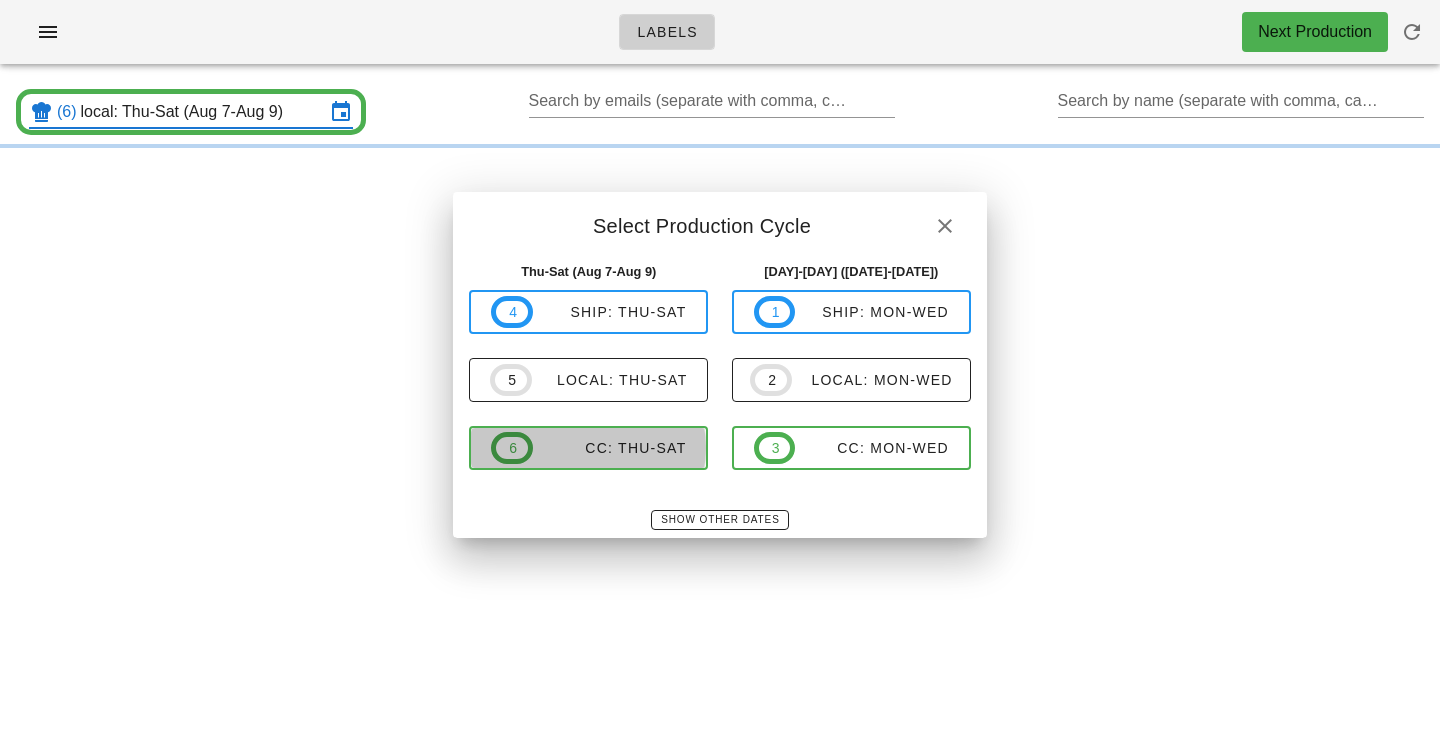 type on "CC: Thu-Sat (Aug 7-Aug 9)" 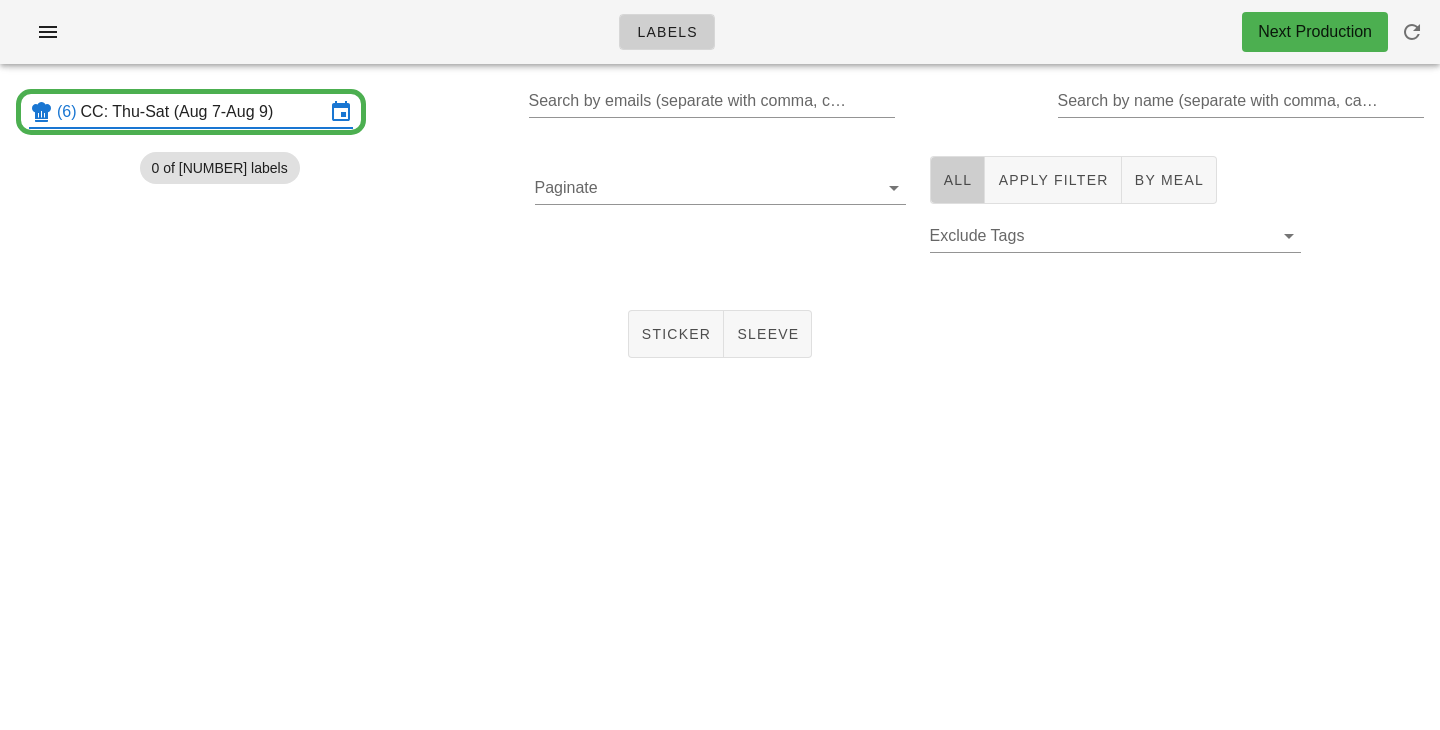 click on "All" at bounding box center (958, 180) 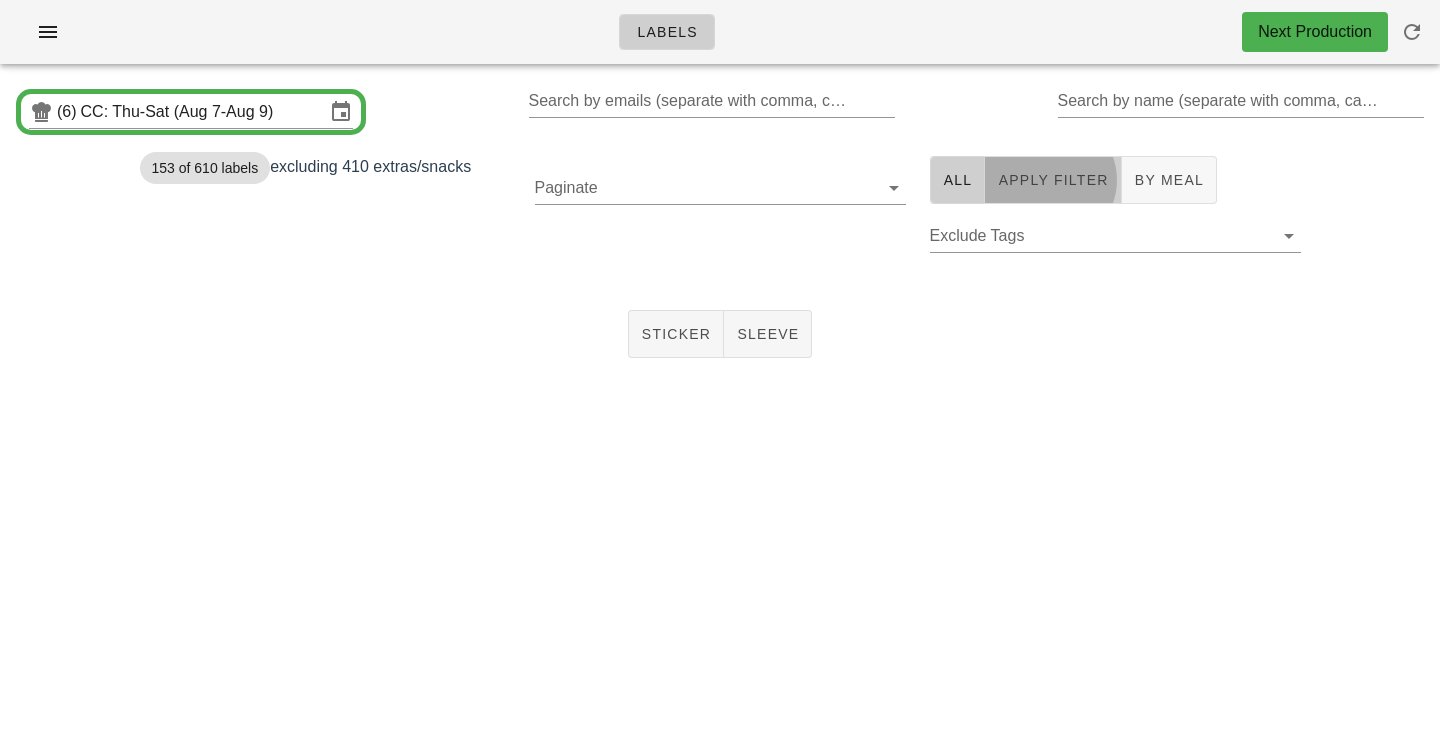 click on "Apply Filter" at bounding box center (1052, 180) 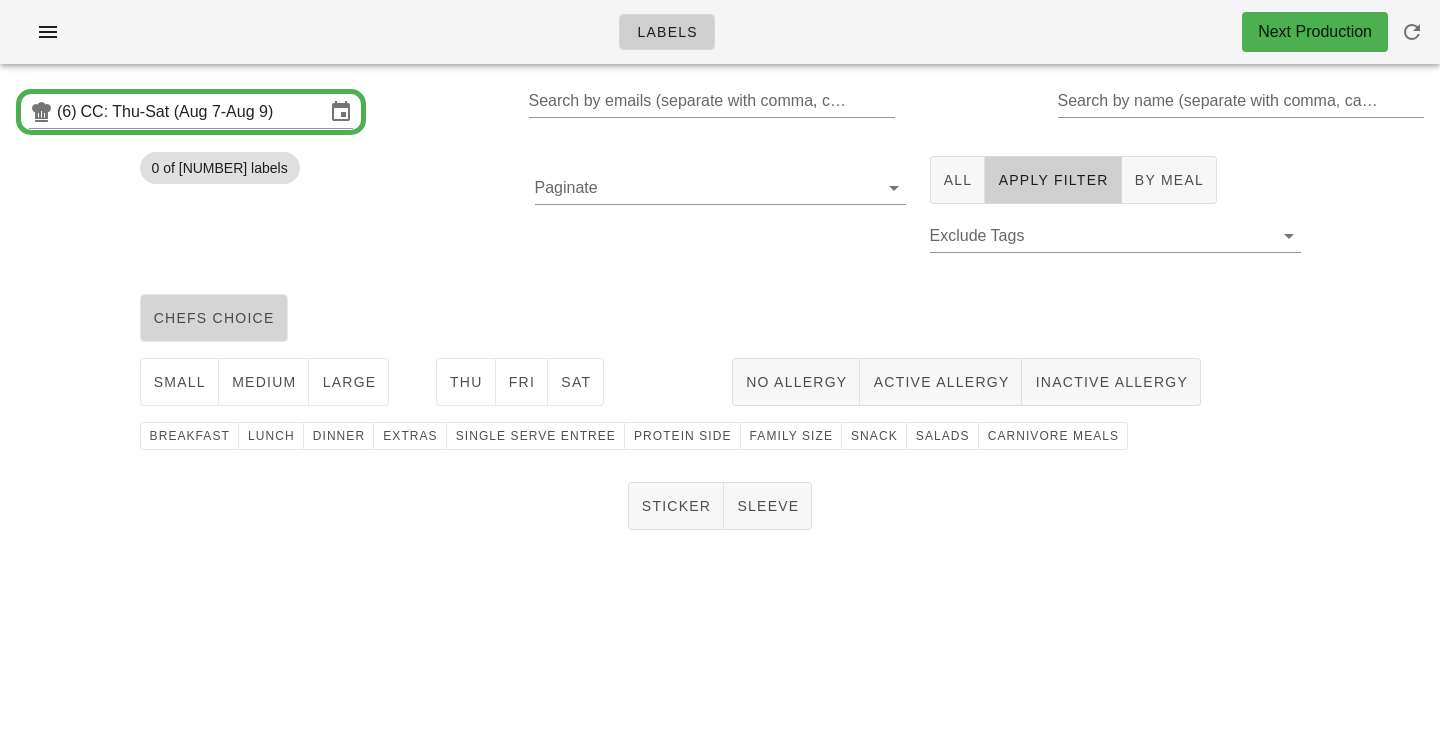 click on "chefs choice" at bounding box center [214, 318] 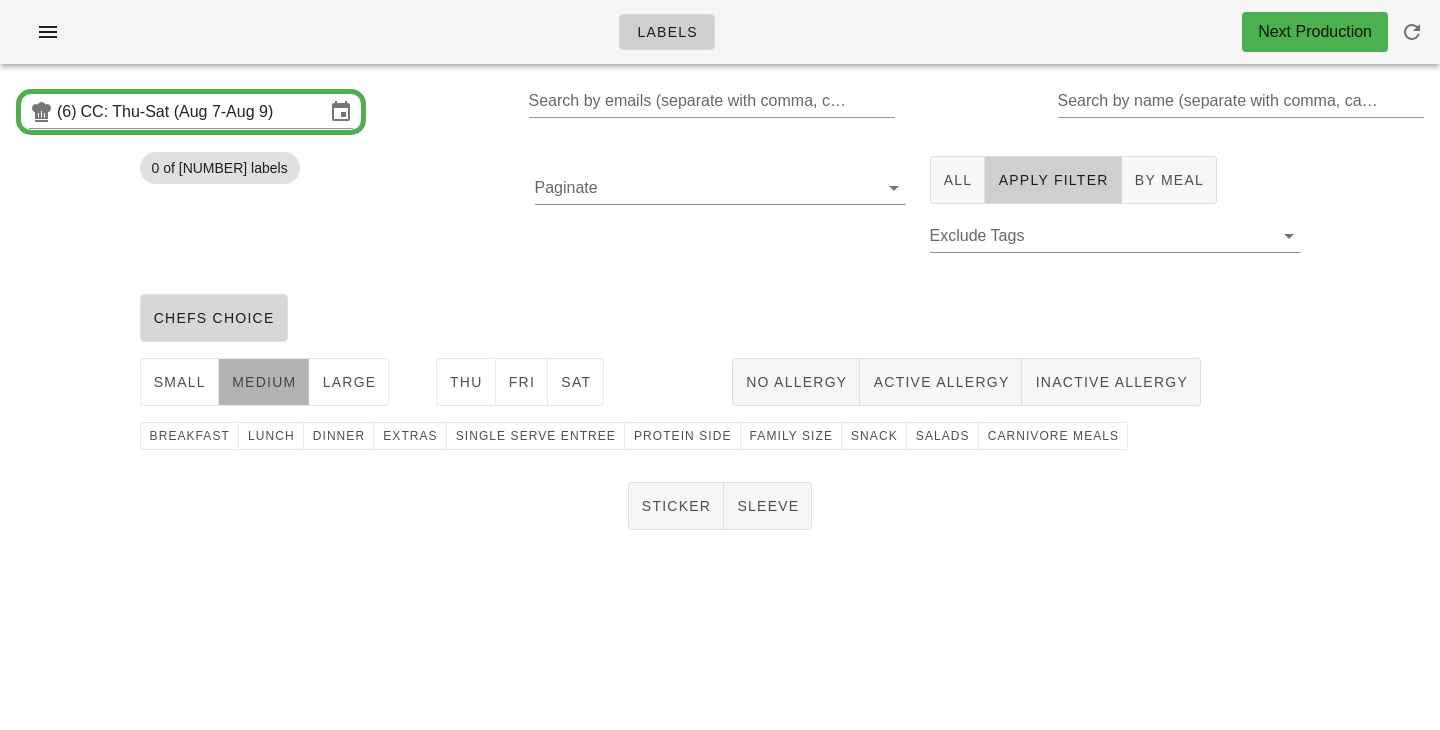 click on "medium" at bounding box center [264, 382] 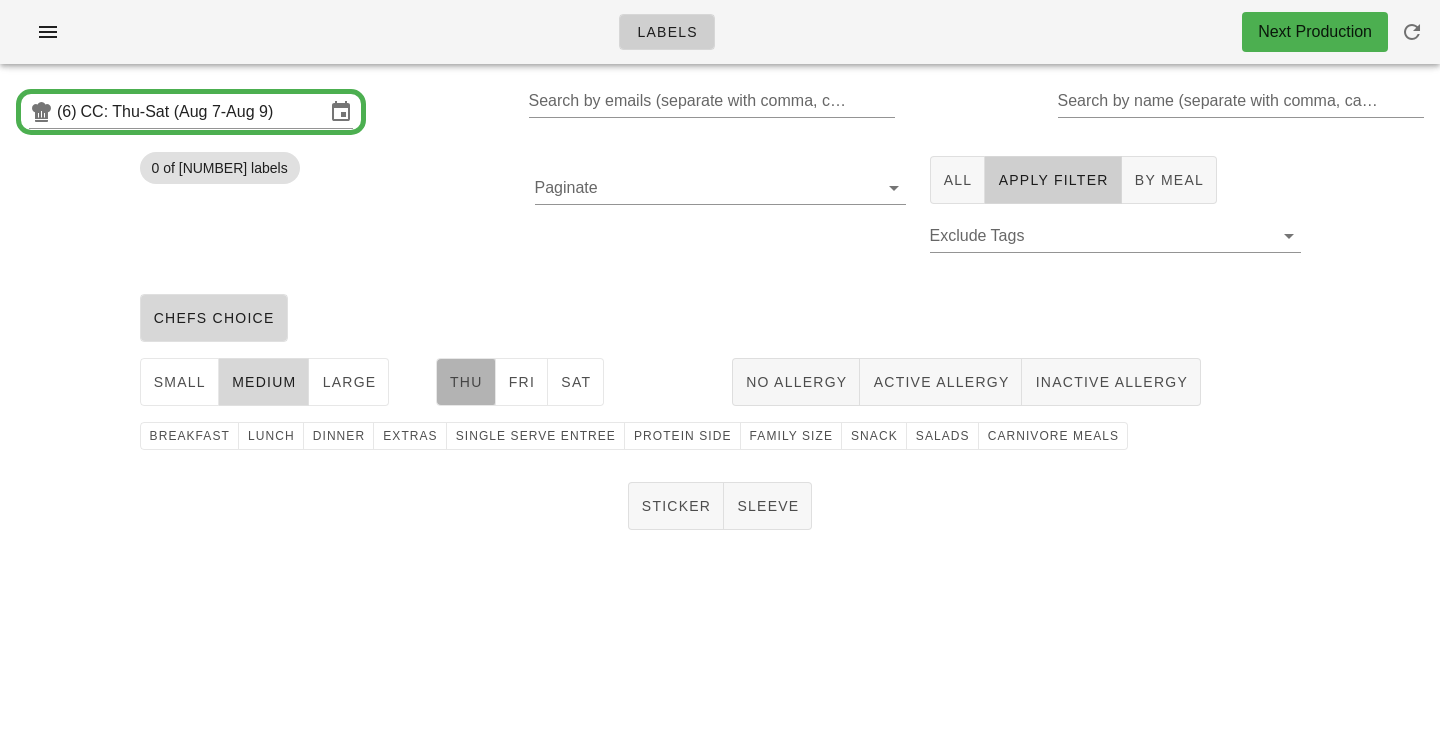 click on "Thu" at bounding box center (466, 382) 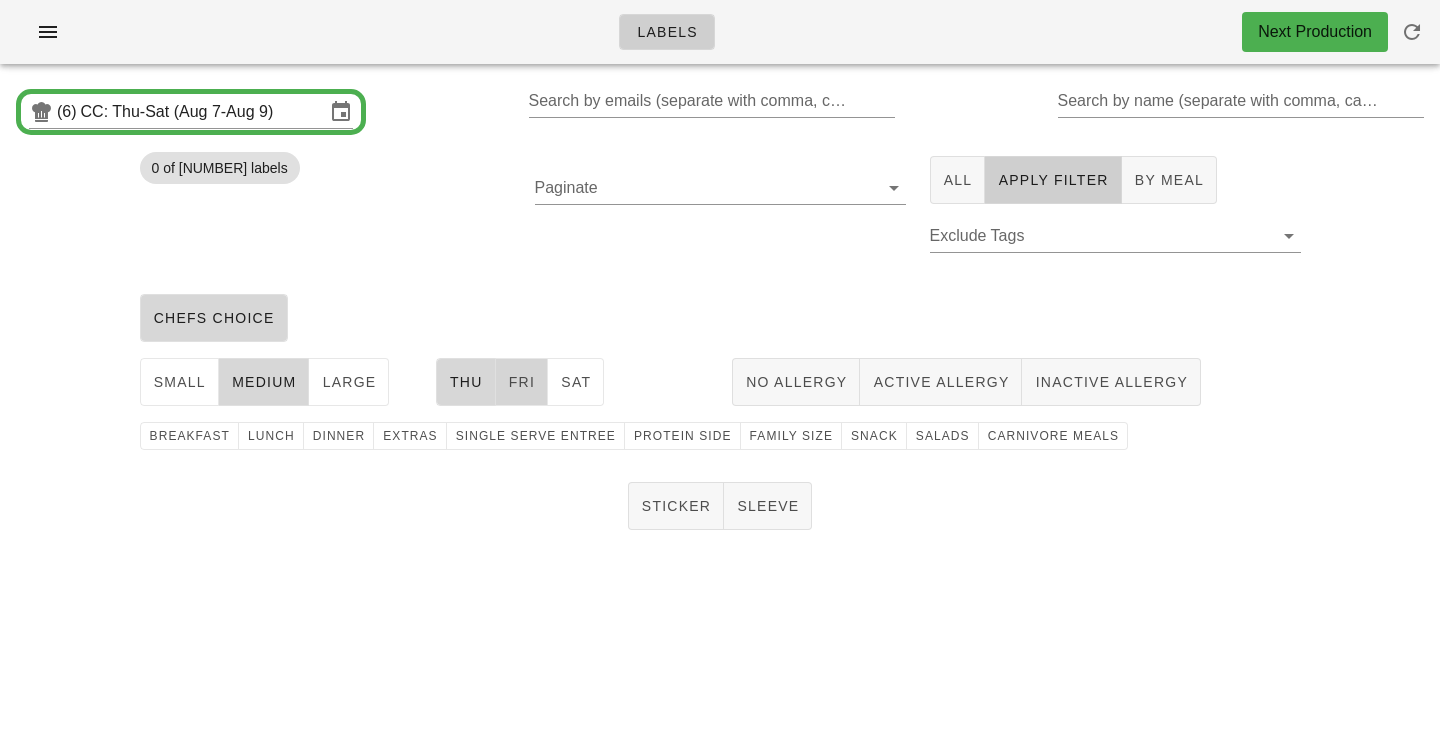 click on "Fri" at bounding box center (522, 382) 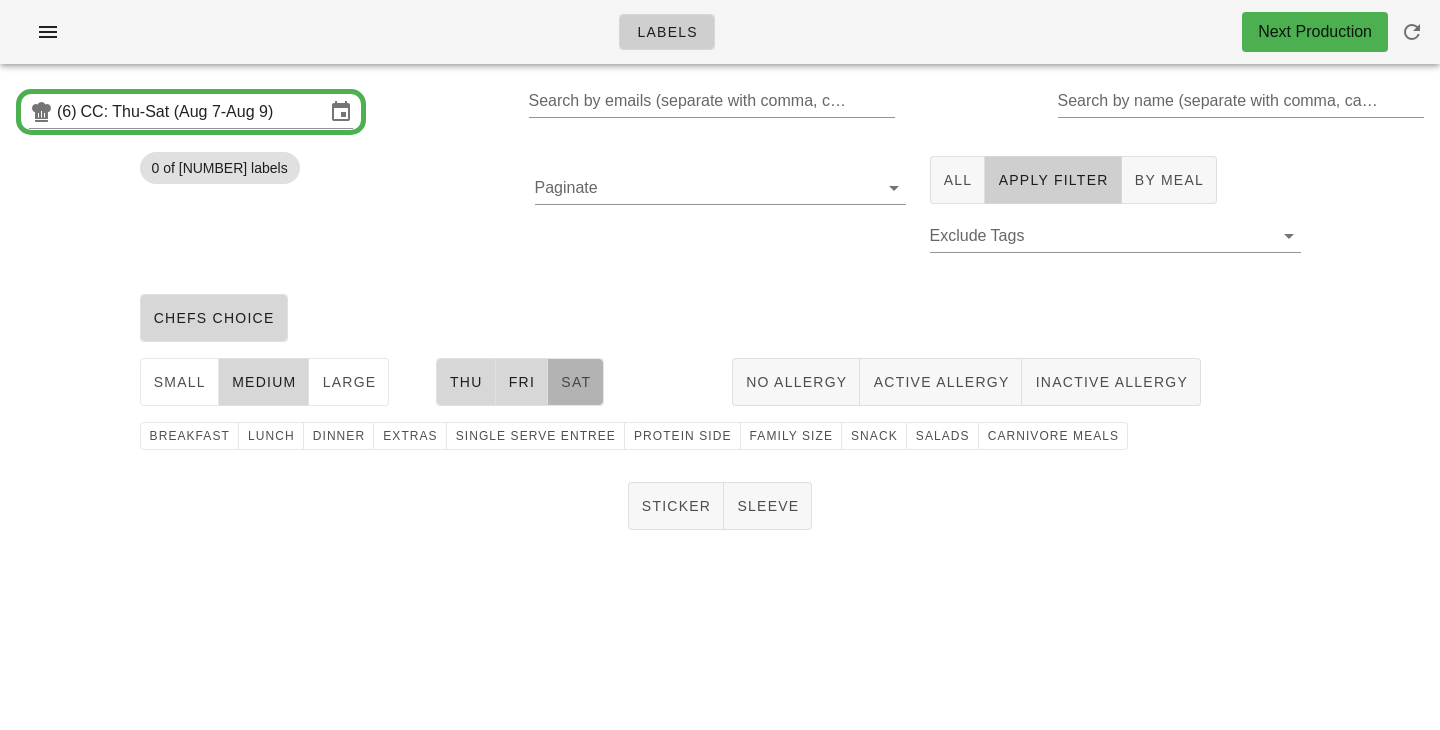 click on "Sat" at bounding box center [575, 382] 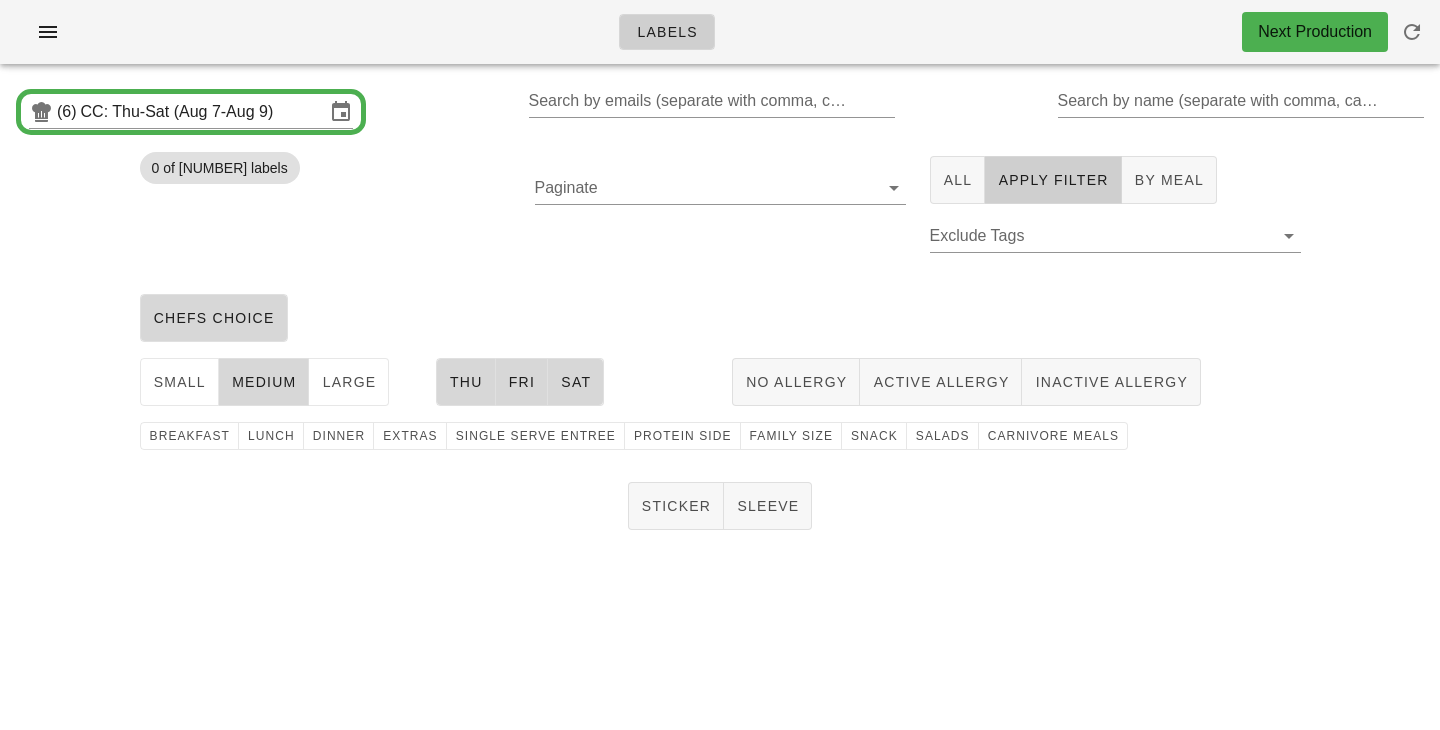 click on "chefs choice" at bounding box center (720, 318) 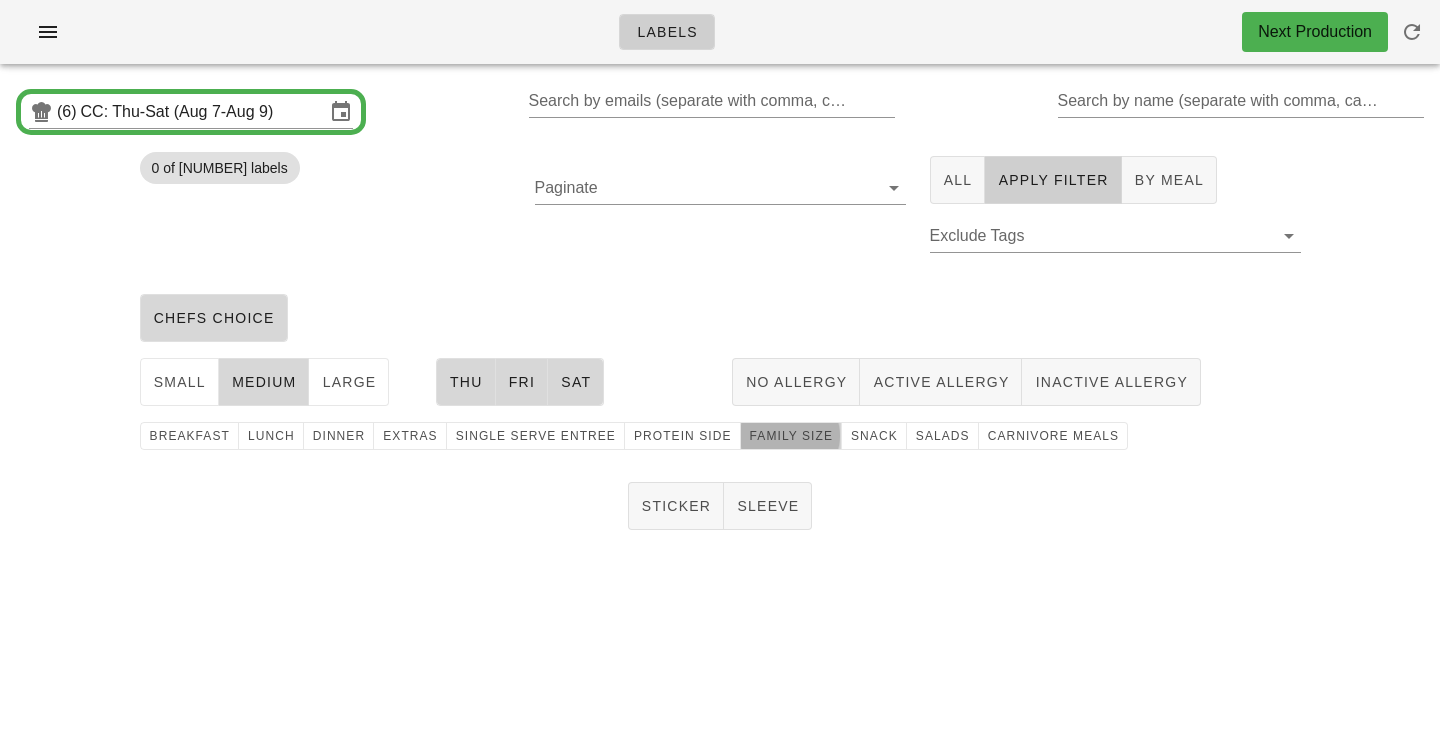 click on "family size" at bounding box center (791, 436) 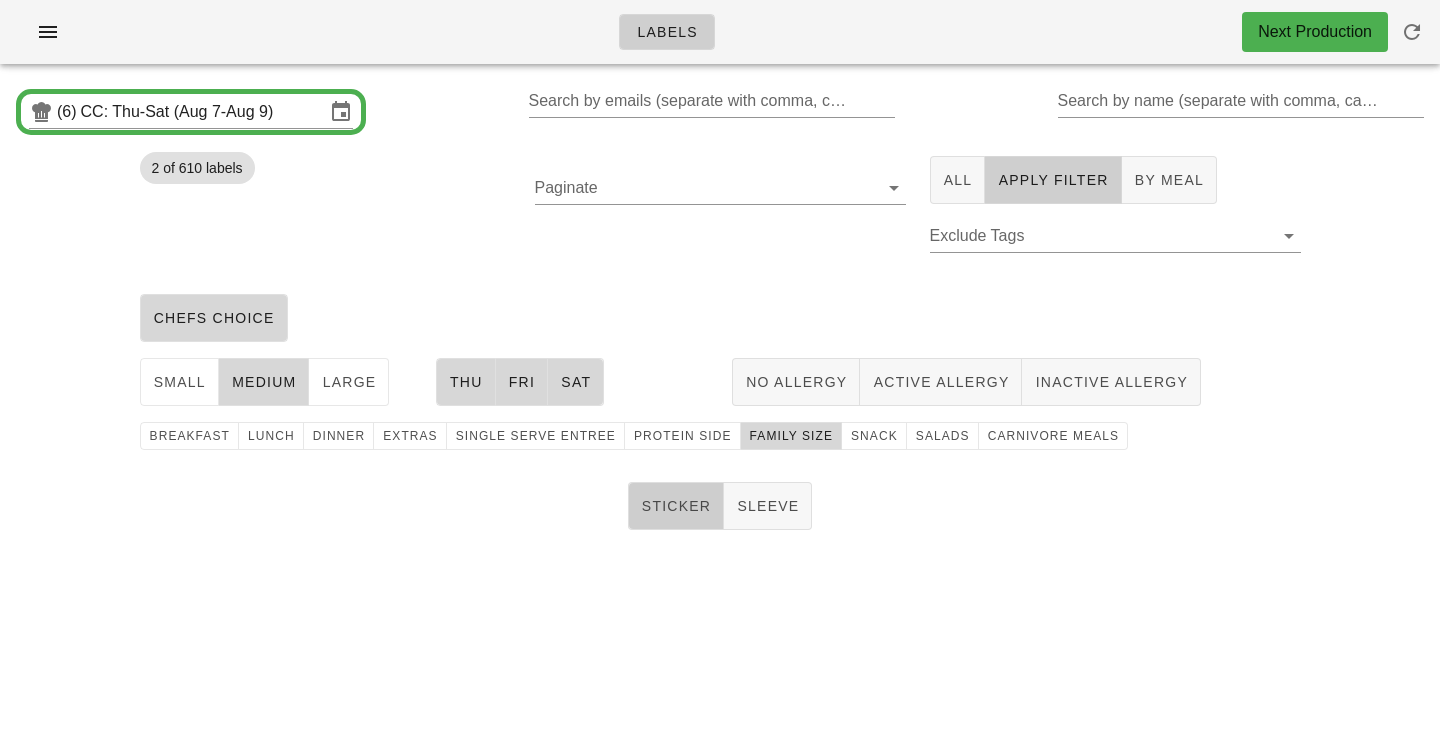 click on "Sticker" at bounding box center [676, 506] 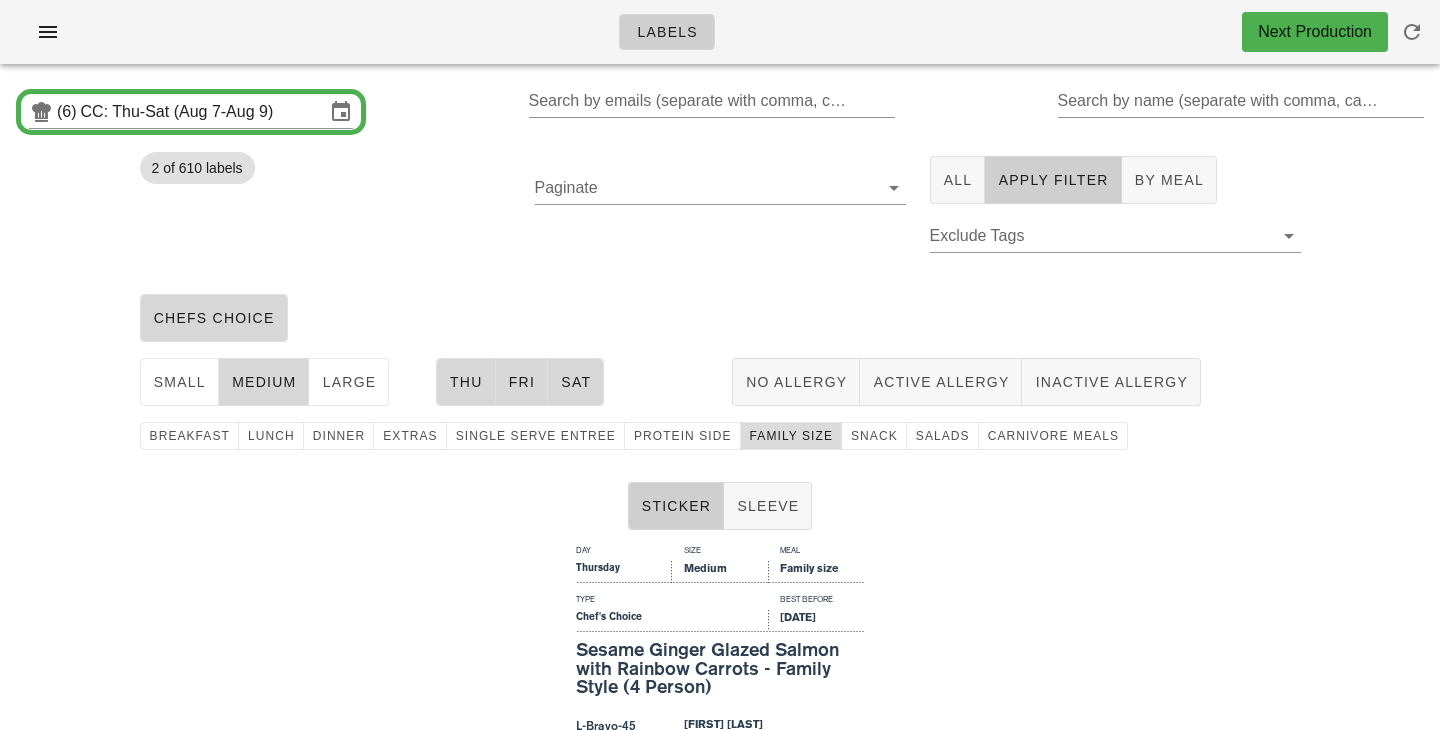 click on "family size" at bounding box center [791, 436] 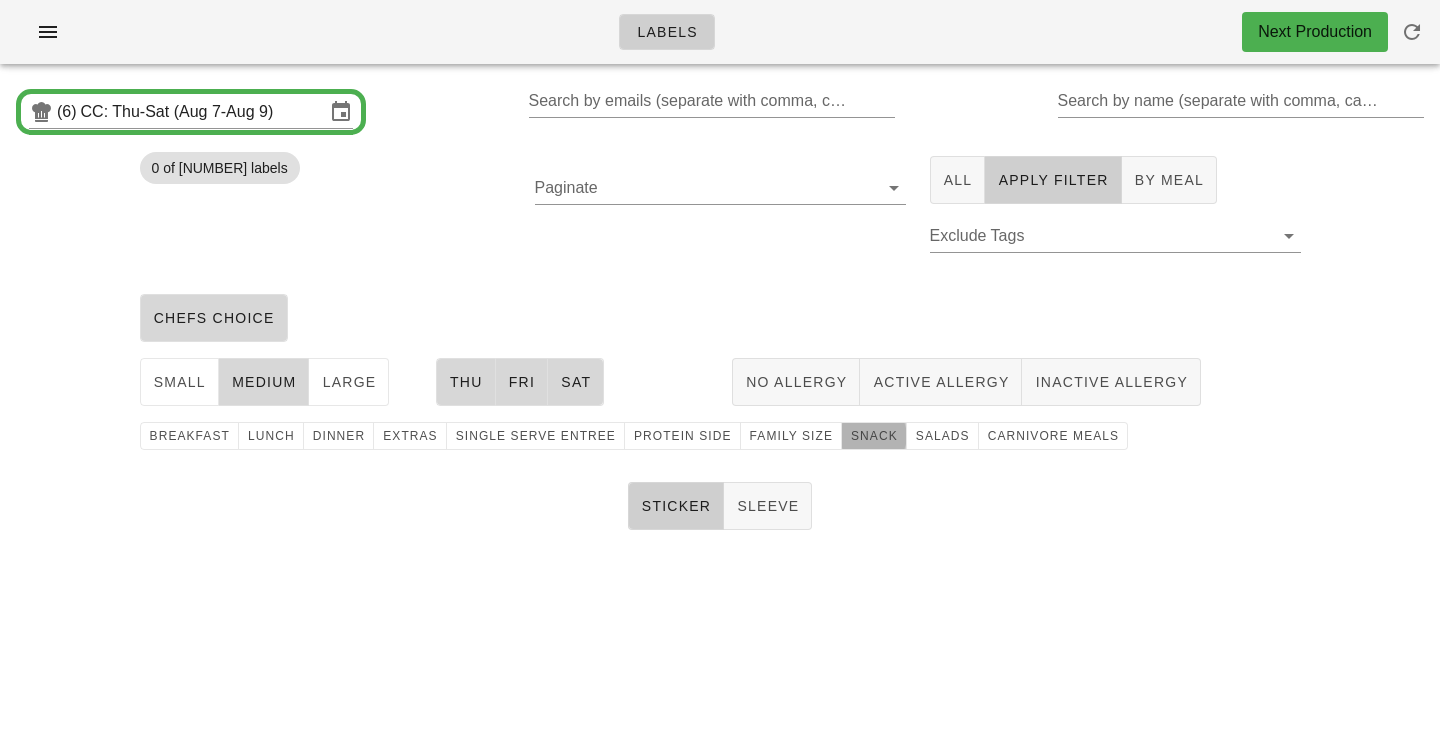 click on "snack" at bounding box center [874, 436] 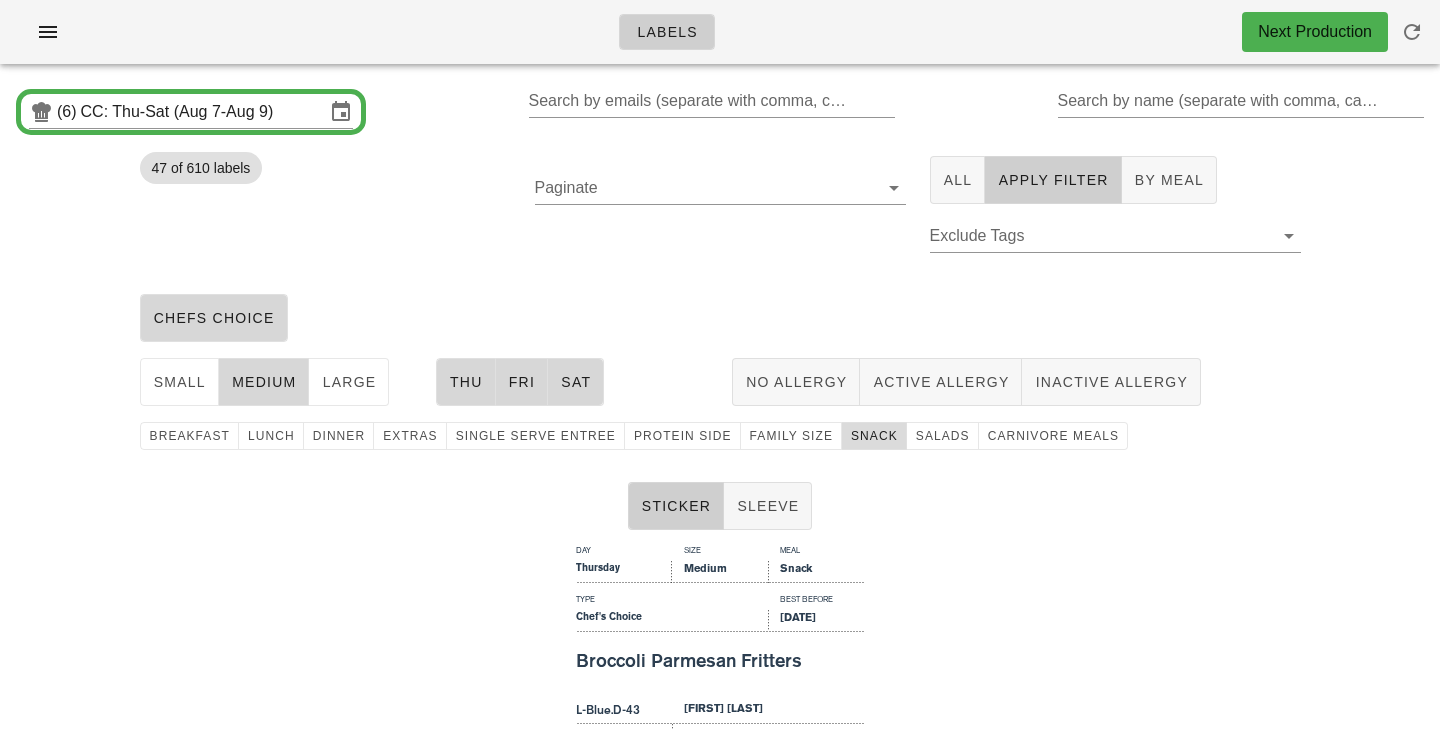 click on "snack" at bounding box center [874, 436] 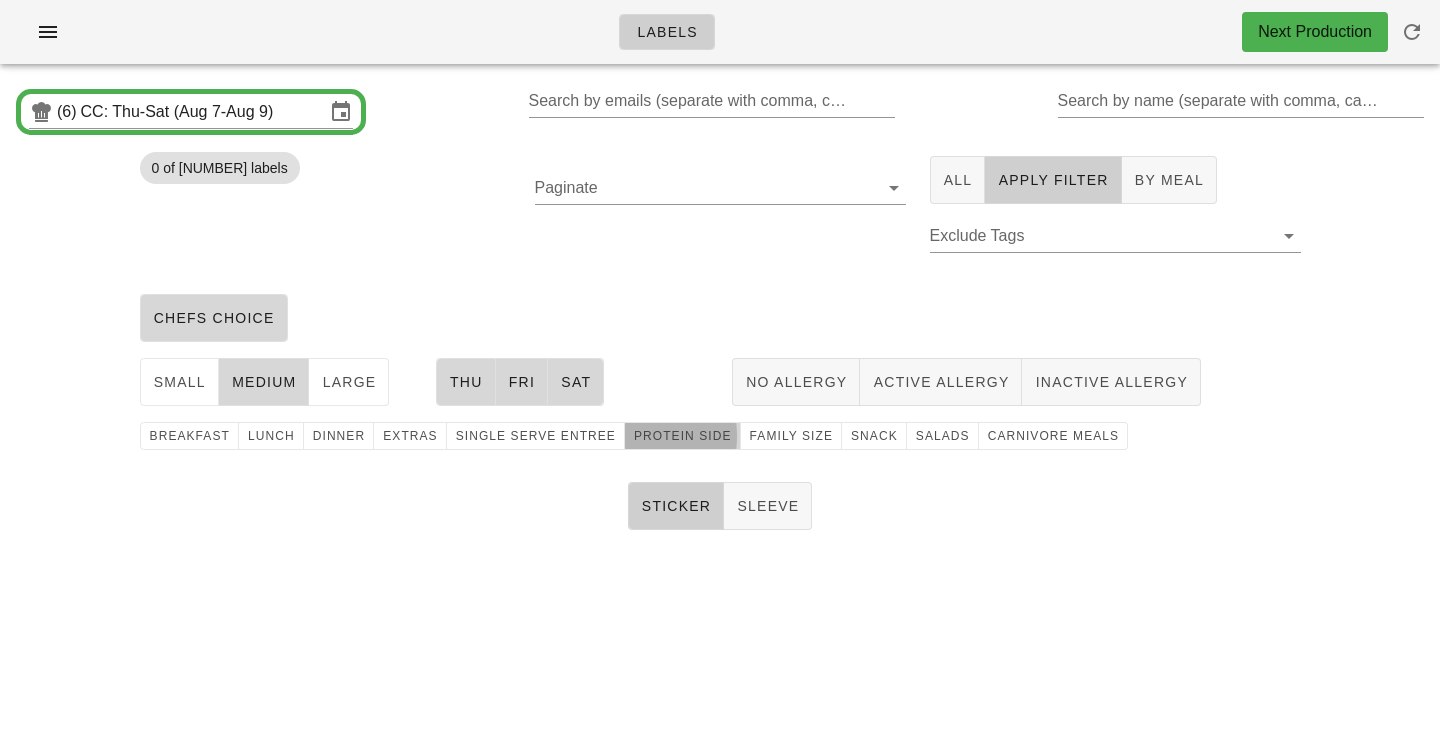 click on "protein side" at bounding box center (683, 436) 